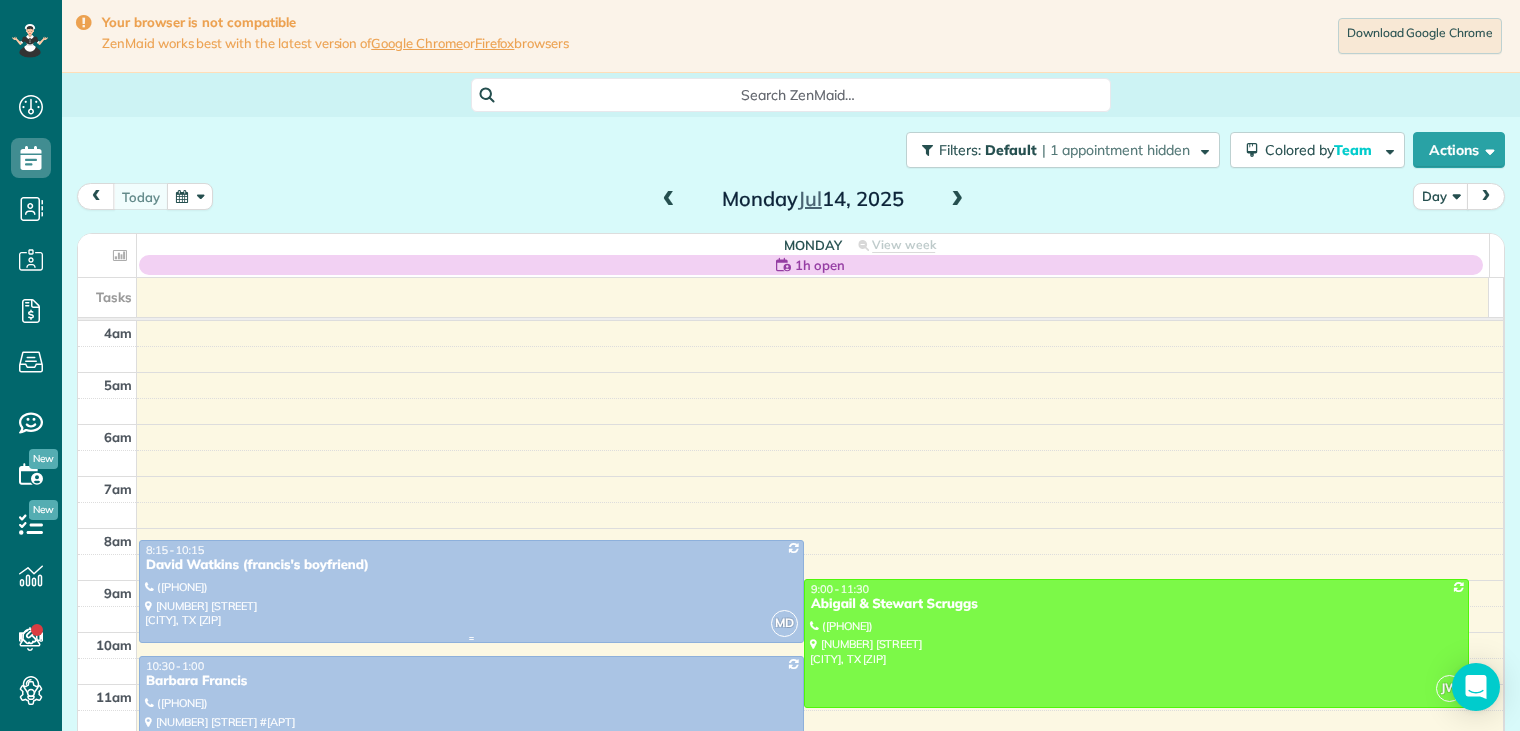 scroll, scrollTop: 0, scrollLeft: 0, axis: both 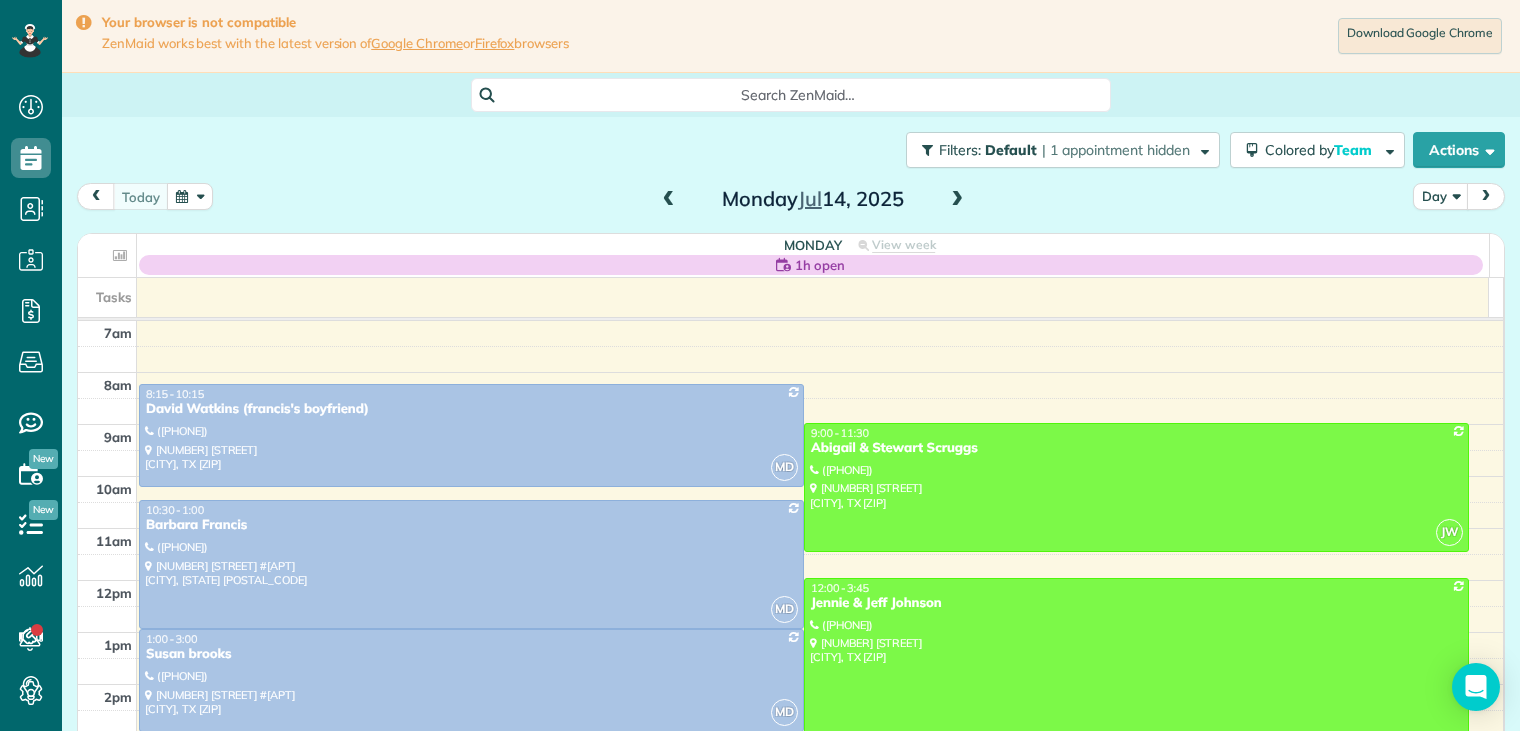 click at bounding box center [957, 200] 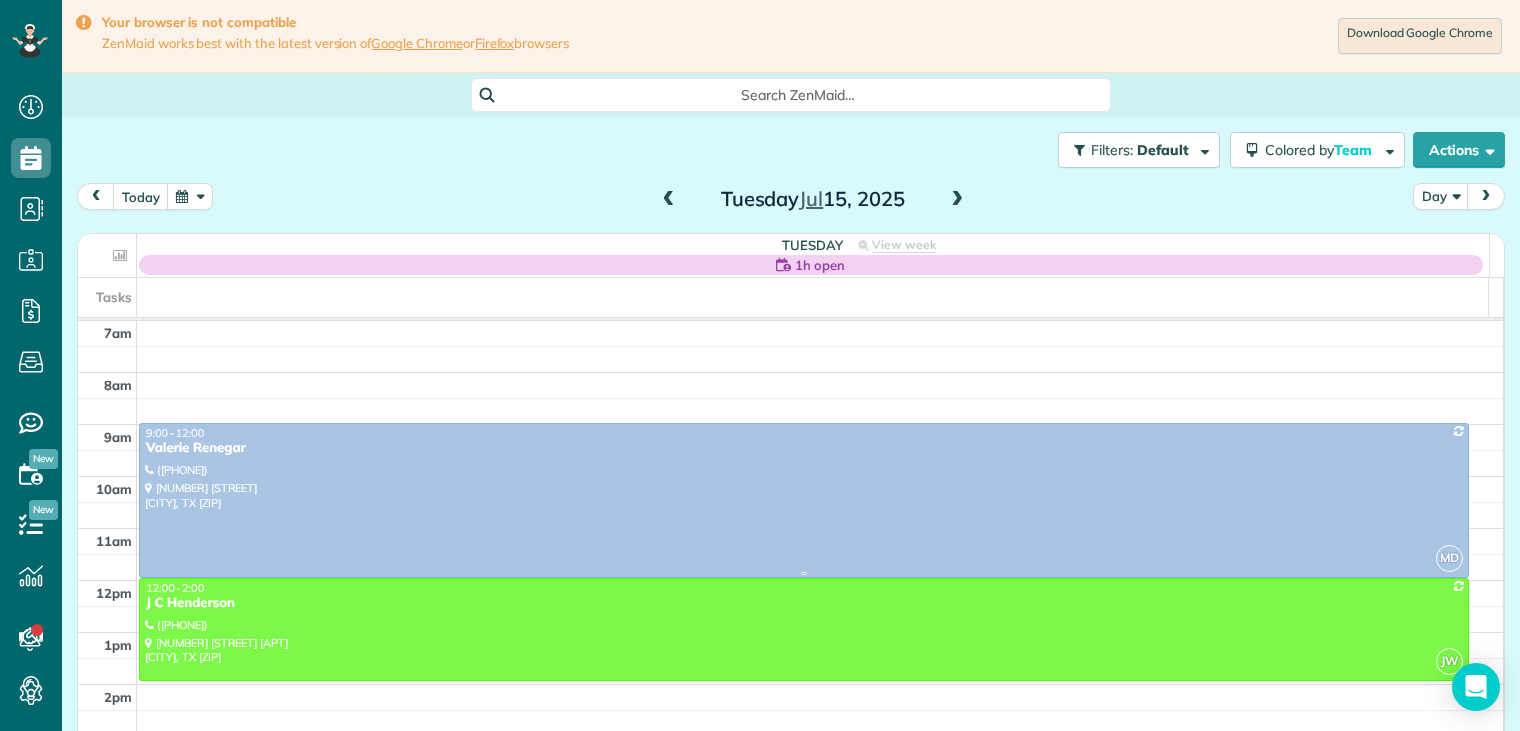 click on "Valerie Renegar" at bounding box center (804, 448) 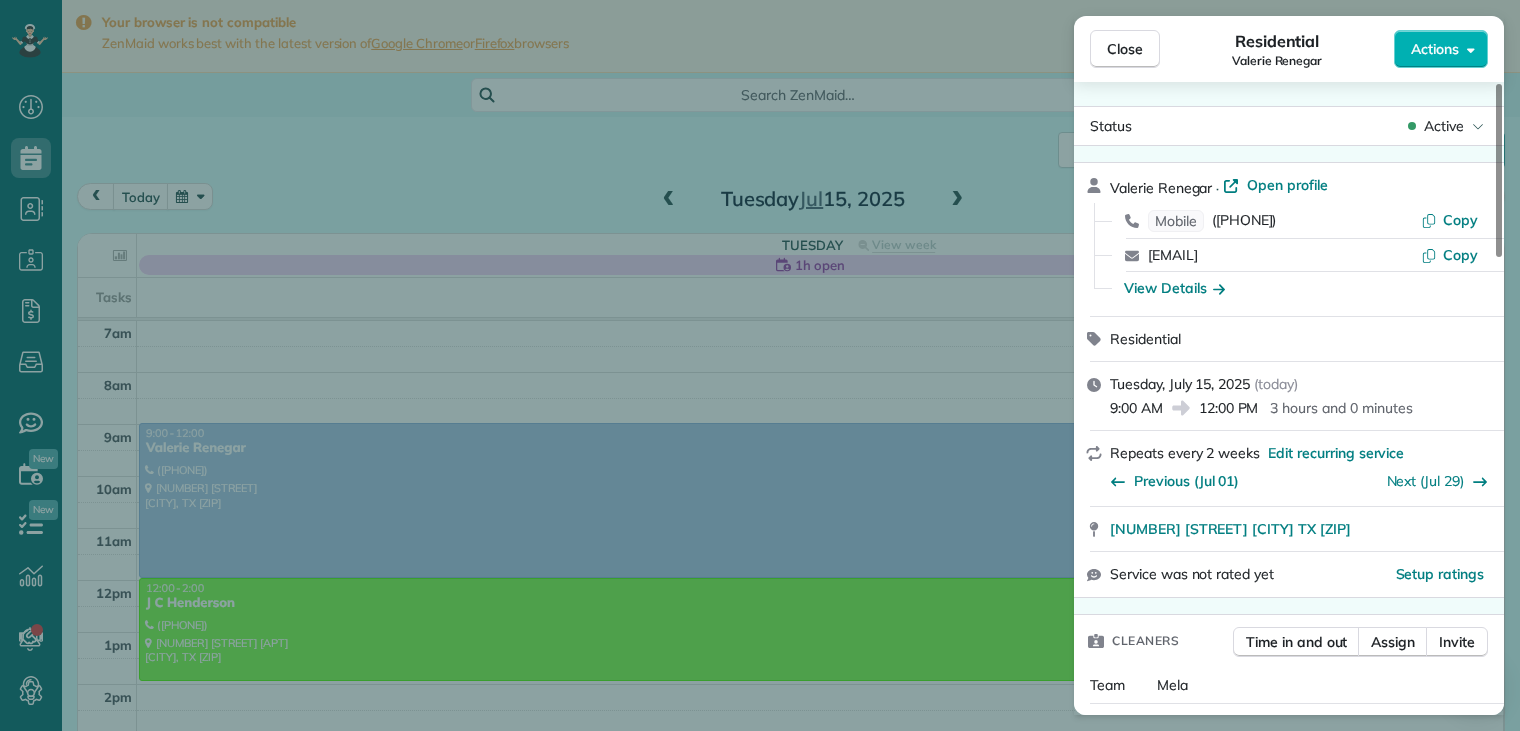 click on "View Details" at bounding box center (1301, 288) 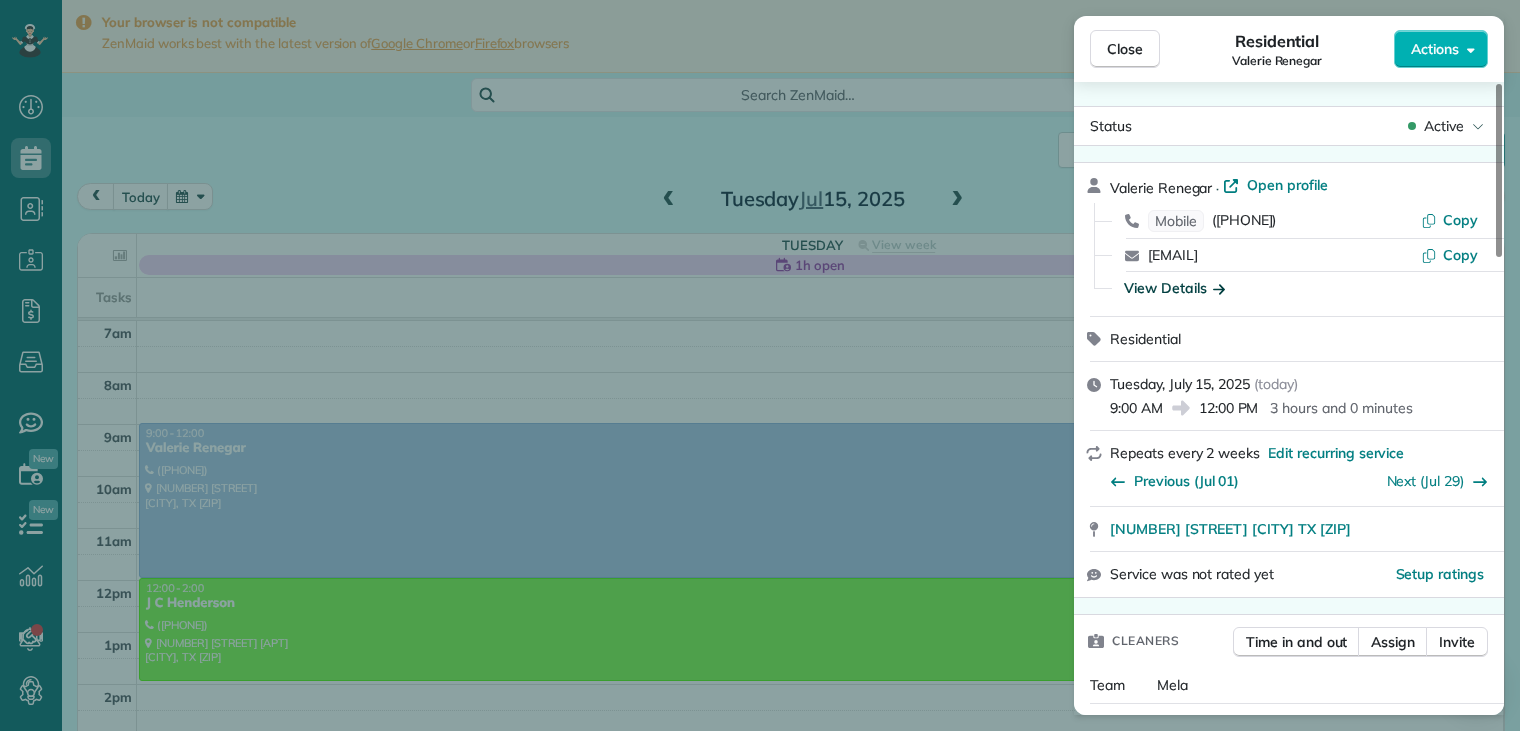 click 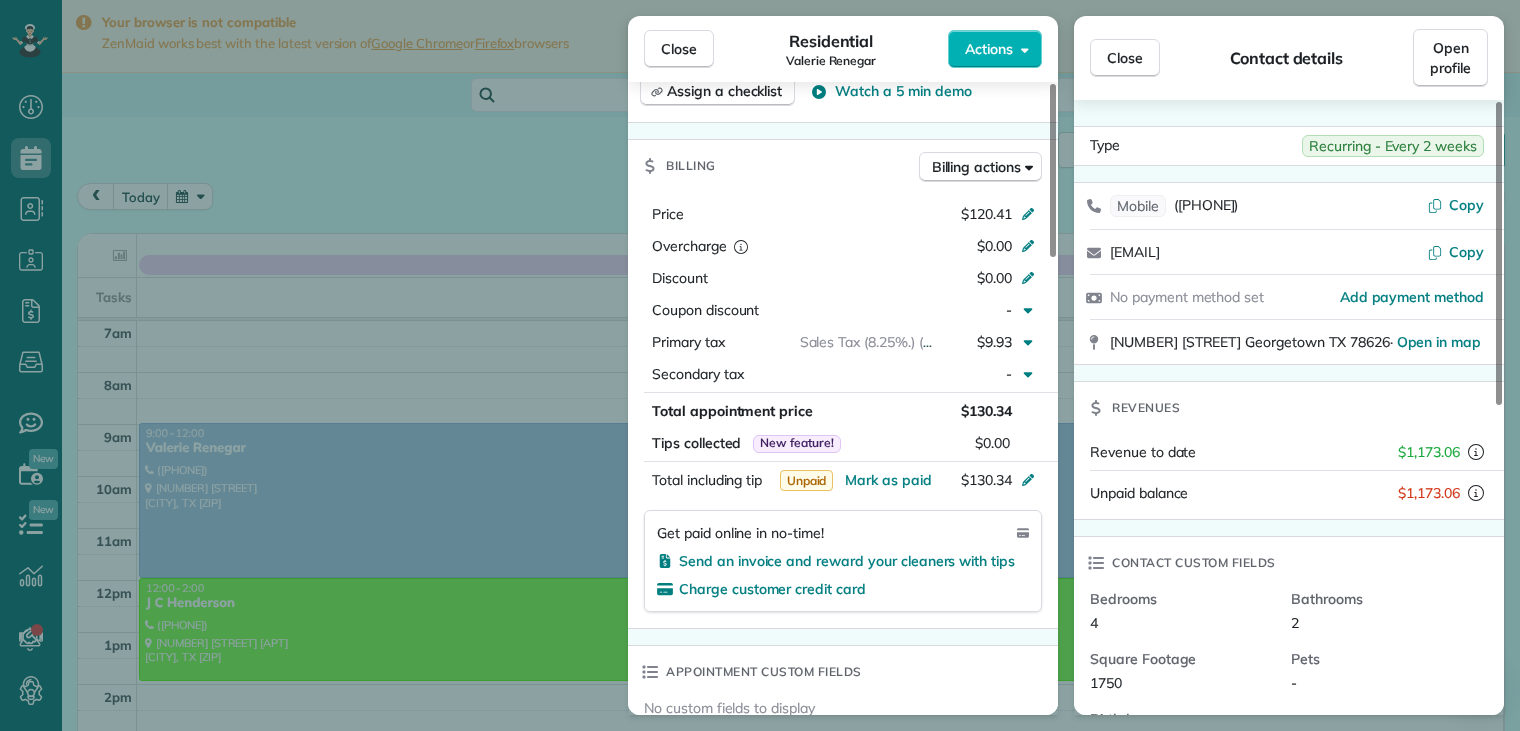 scroll, scrollTop: 1000, scrollLeft: 0, axis: vertical 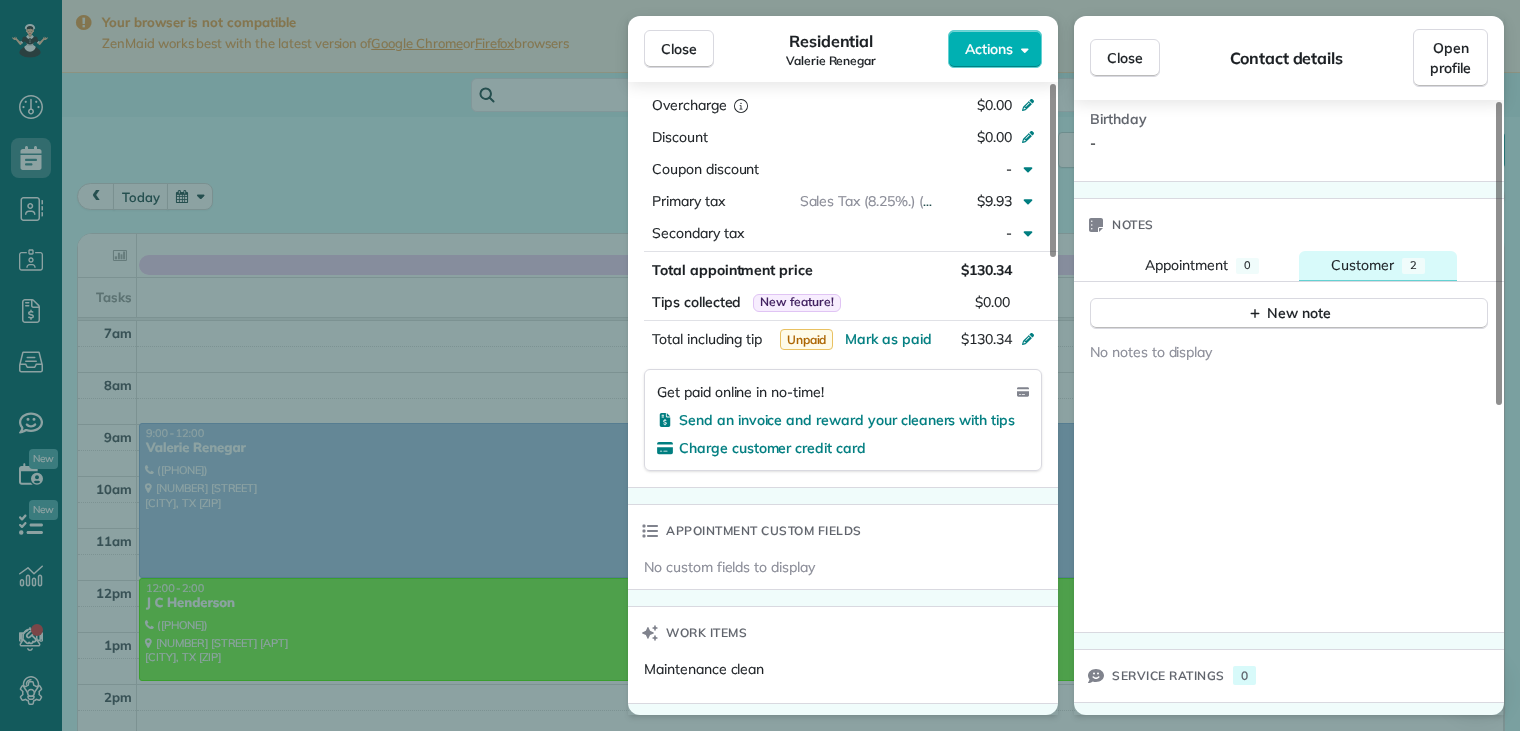 click on "Customer" at bounding box center (1362, 265) 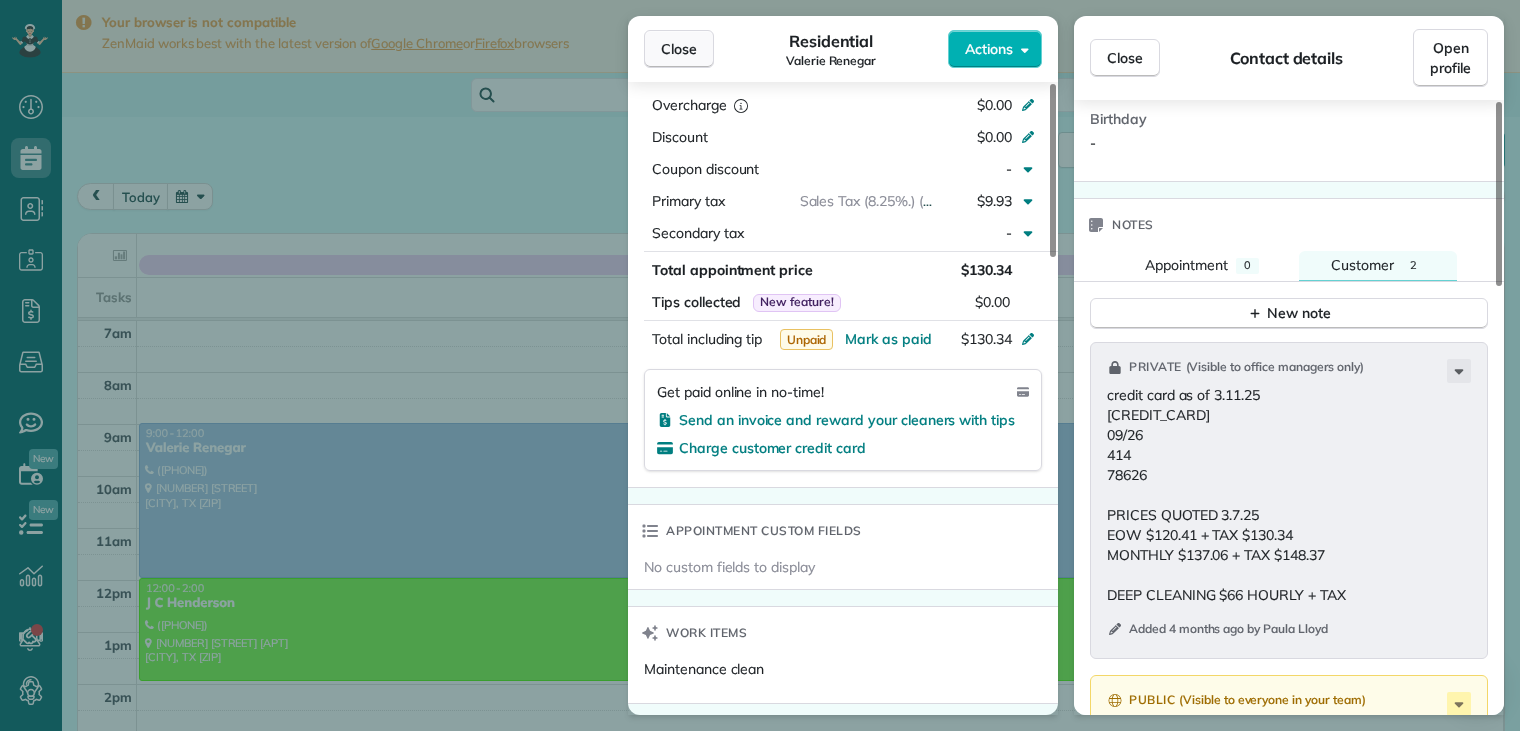 click on "Close" at bounding box center [679, 49] 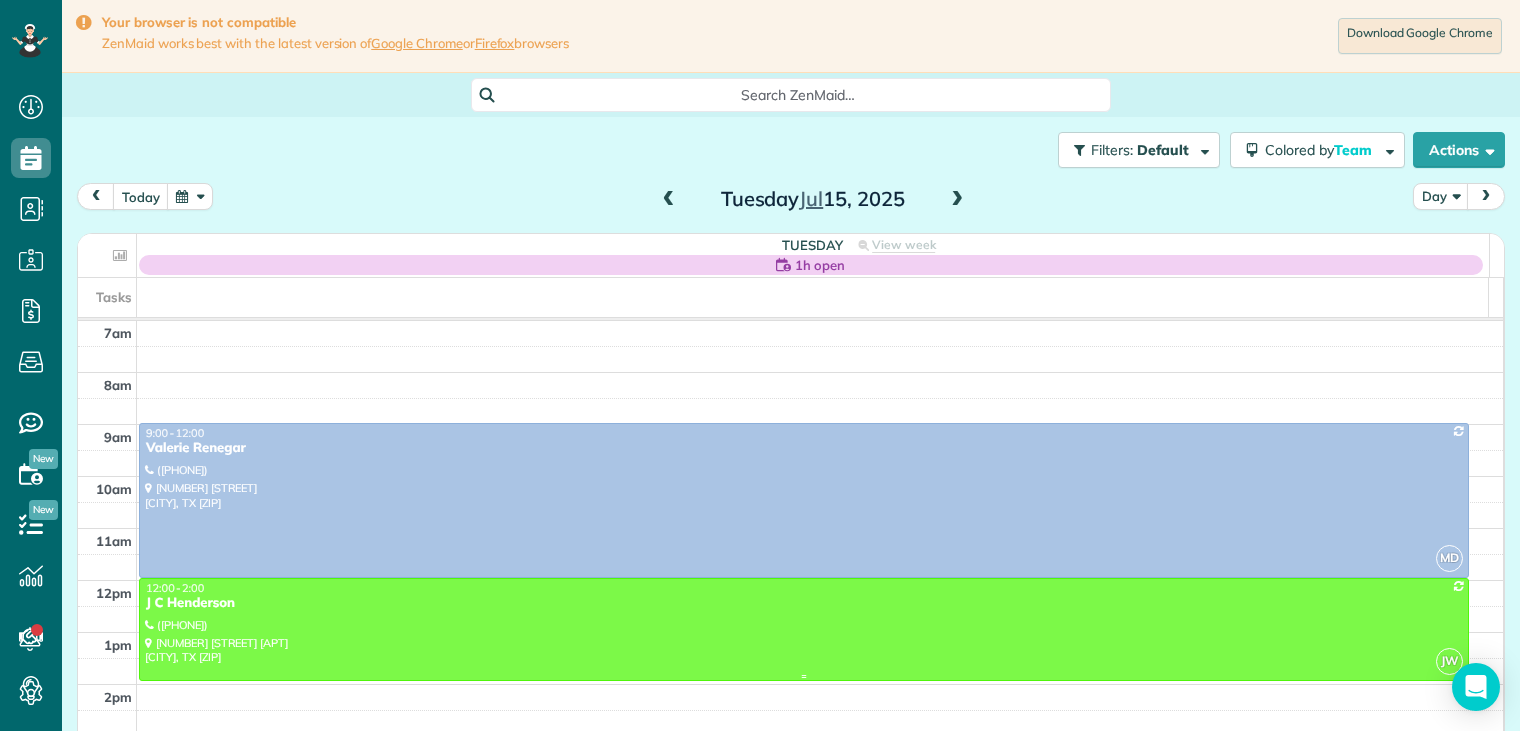 click on "J C Henderson" at bounding box center [804, 603] 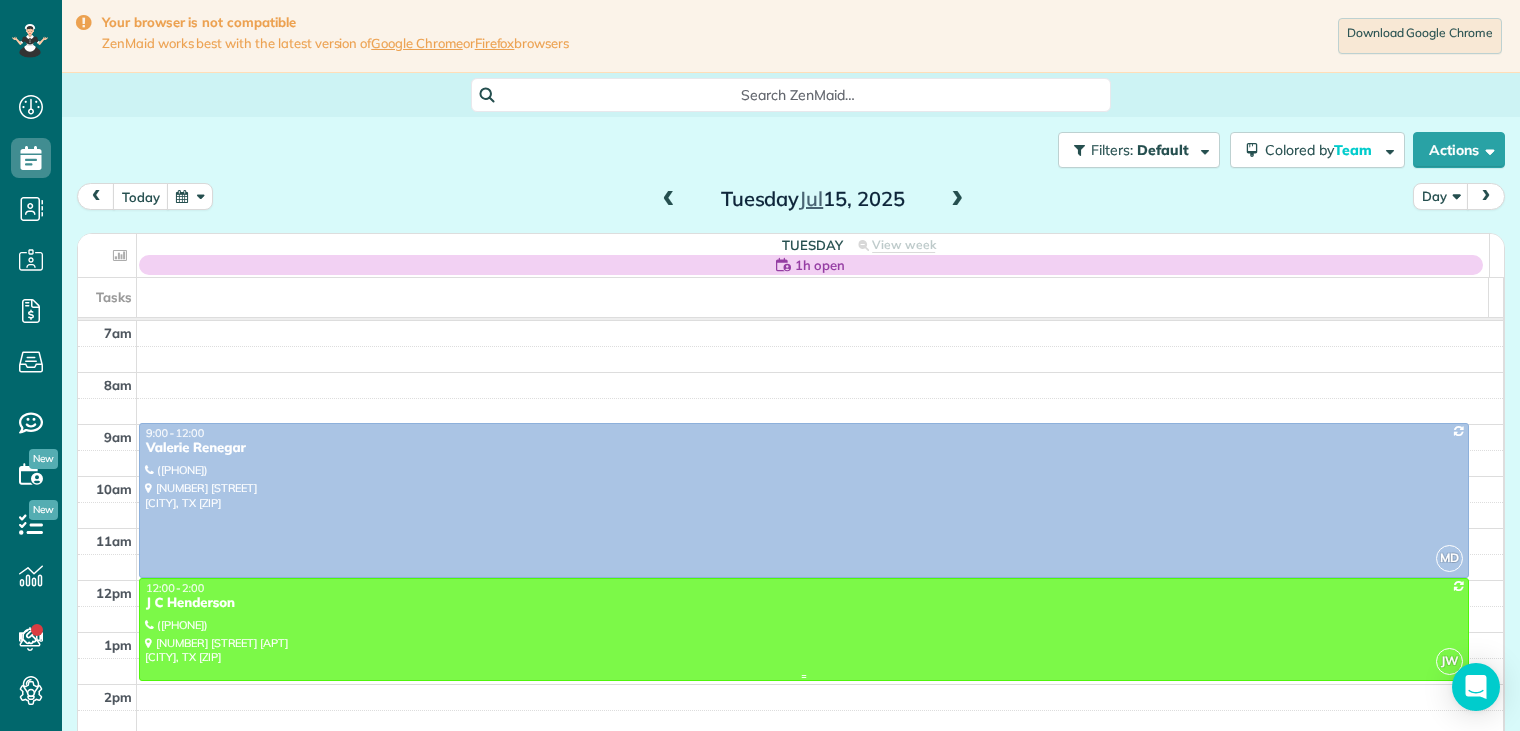 drag, startPoint x: 213, startPoint y: 602, endPoint x: 232, endPoint y: 615, distance: 23.021729 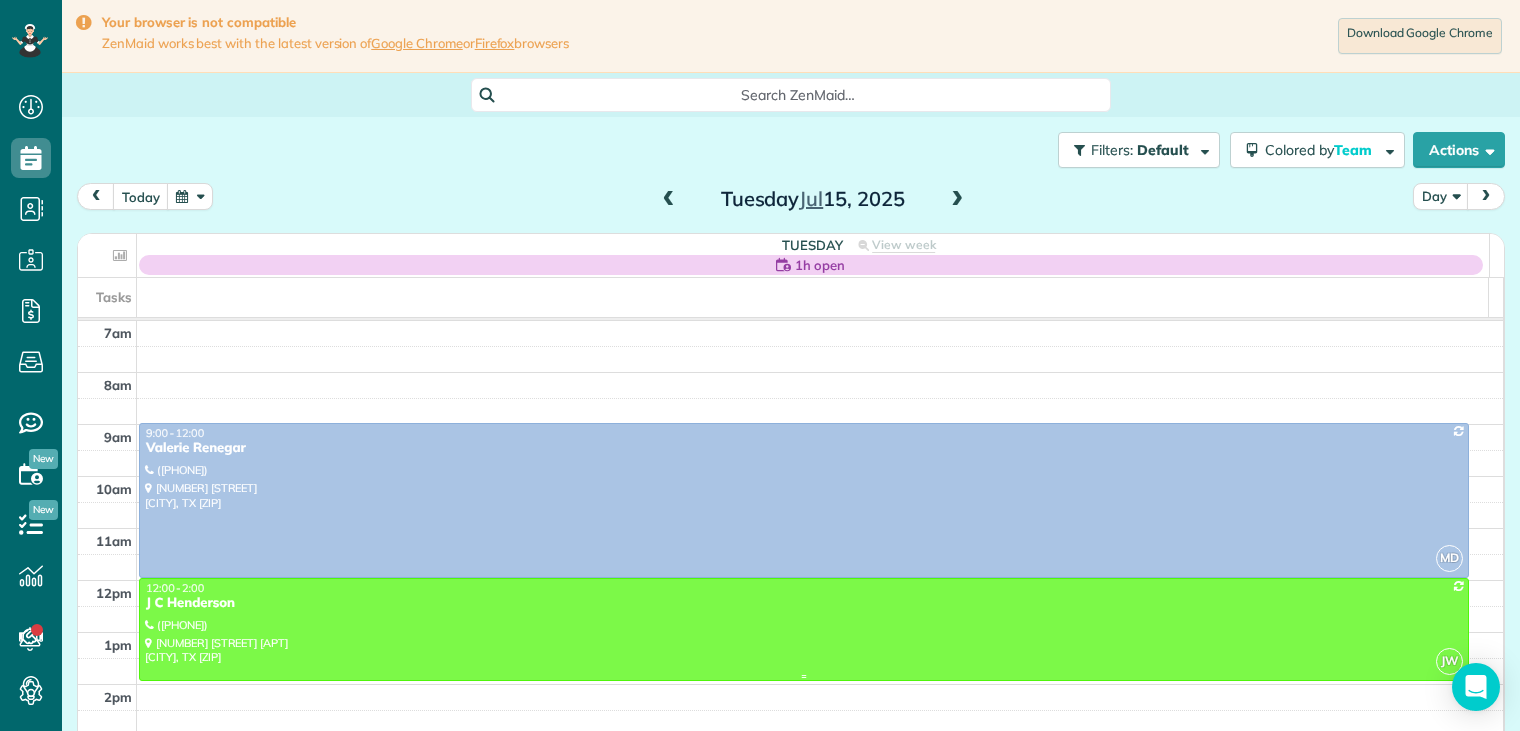 click at bounding box center [804, 629] 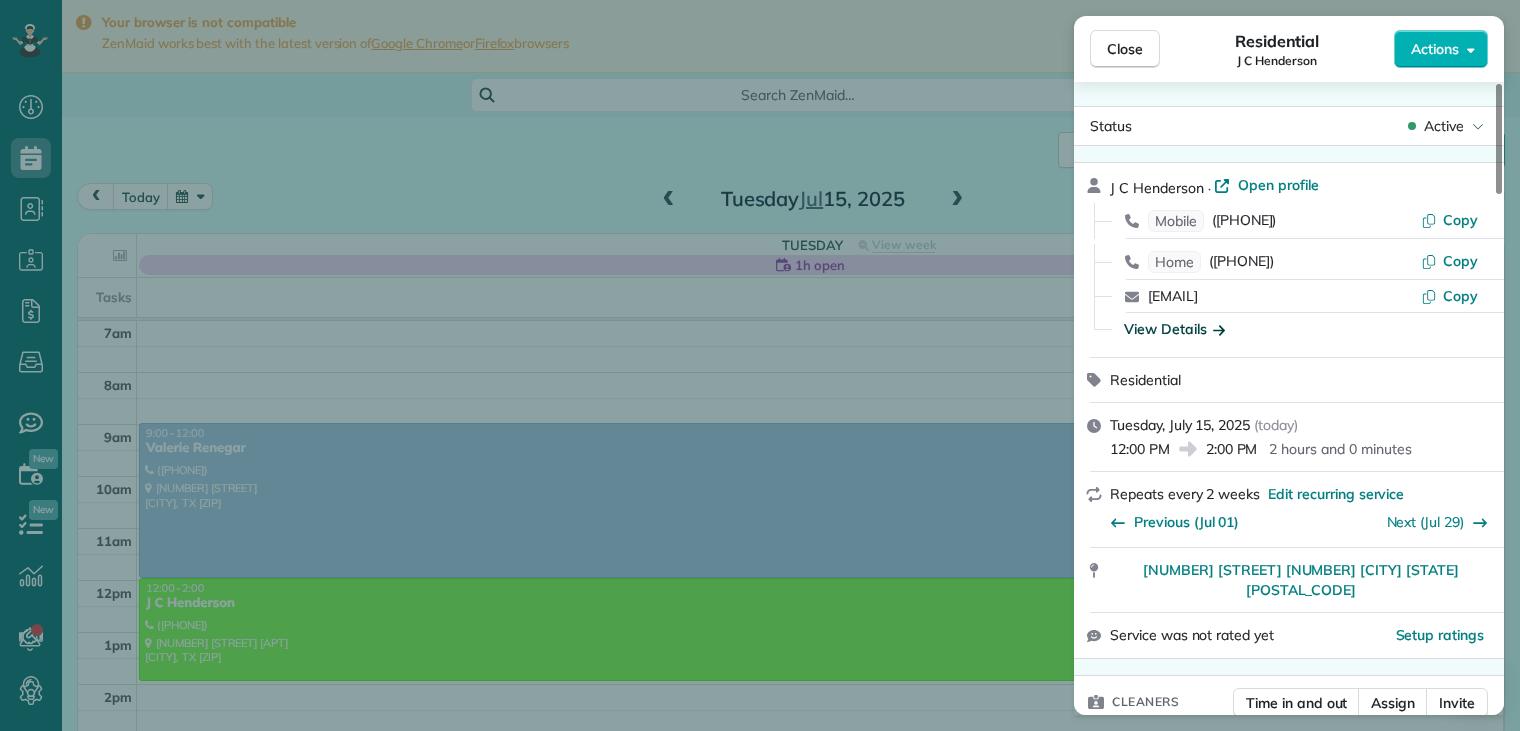 click 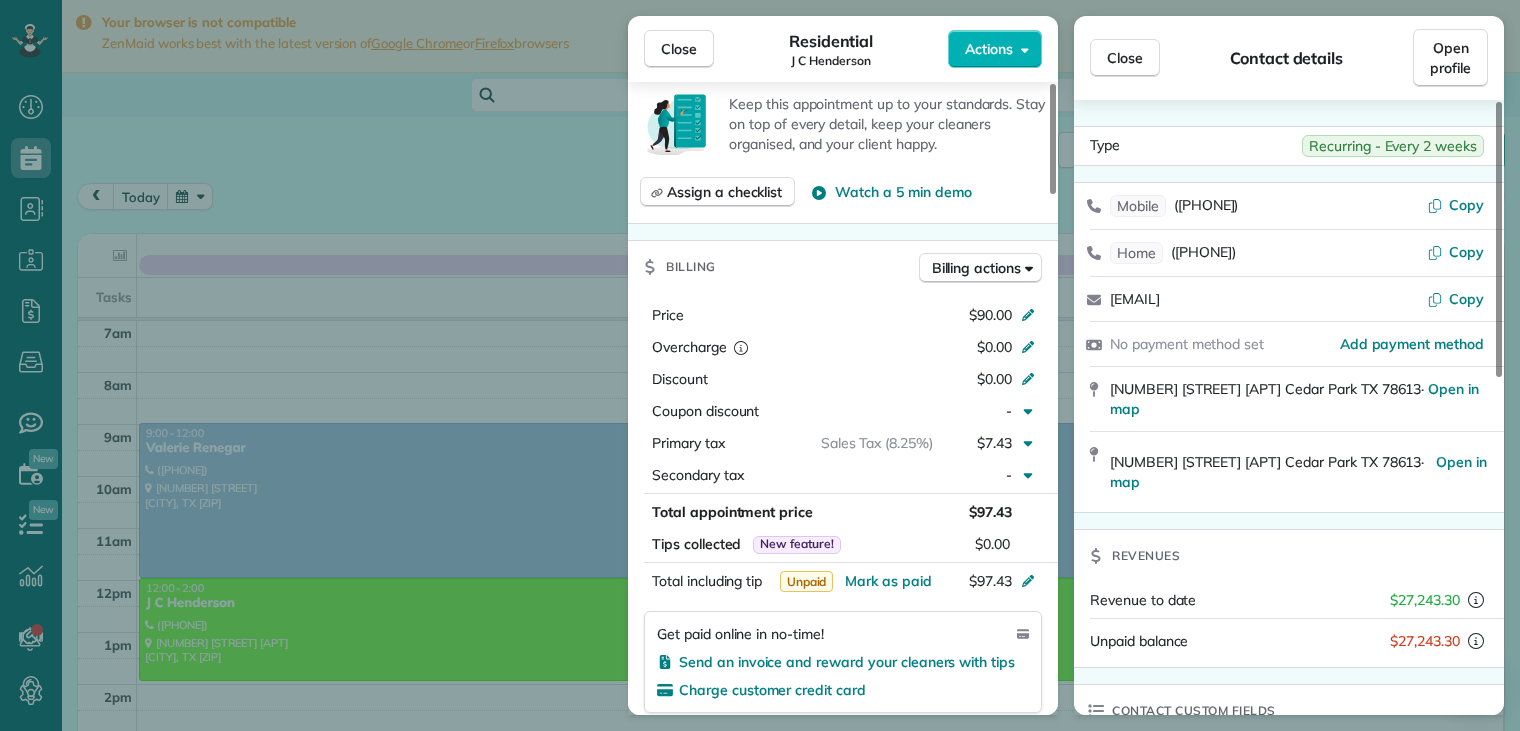 scroll, scrollTop: 900, scrollLeft: 0, axis: vertical 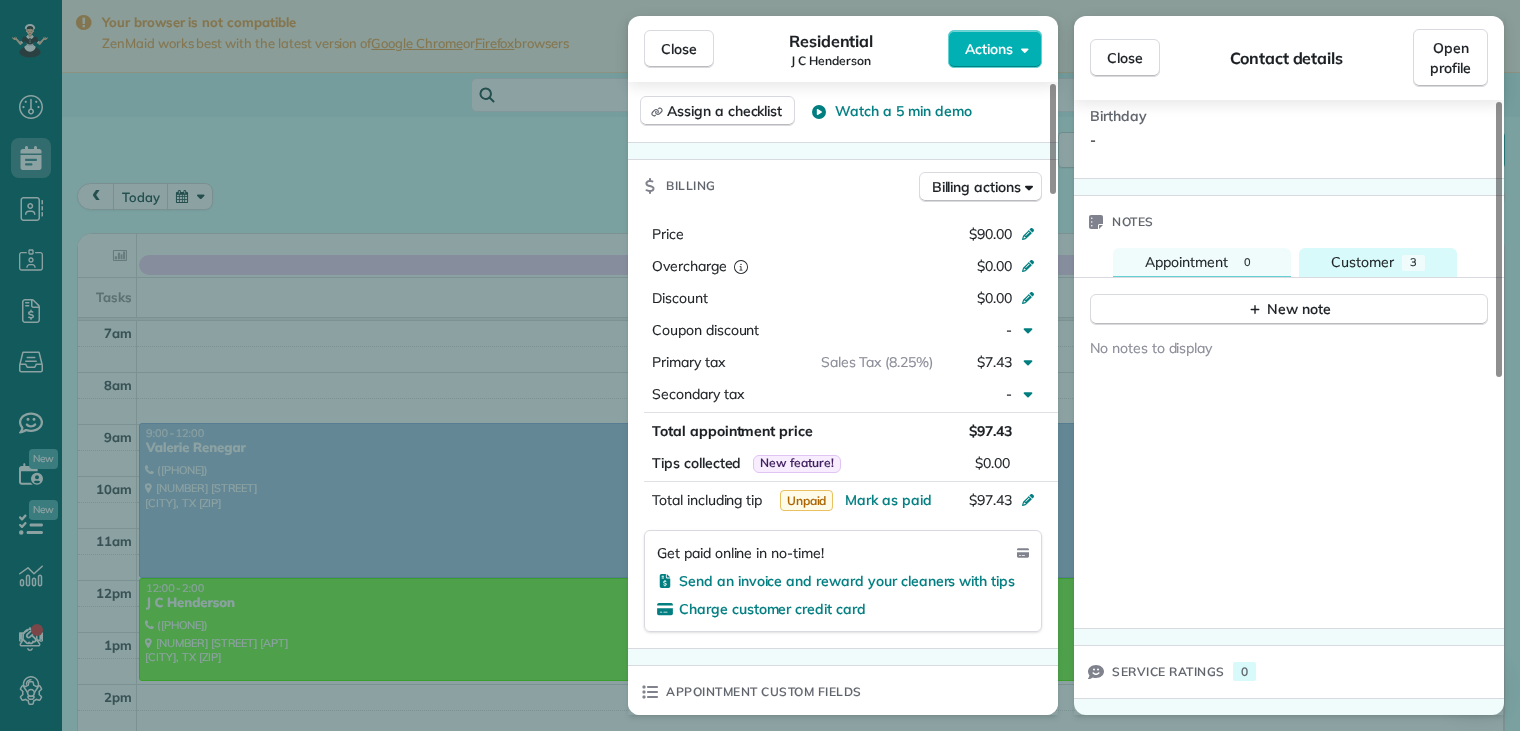click on "Customer" at bounding box center [1362, 262] 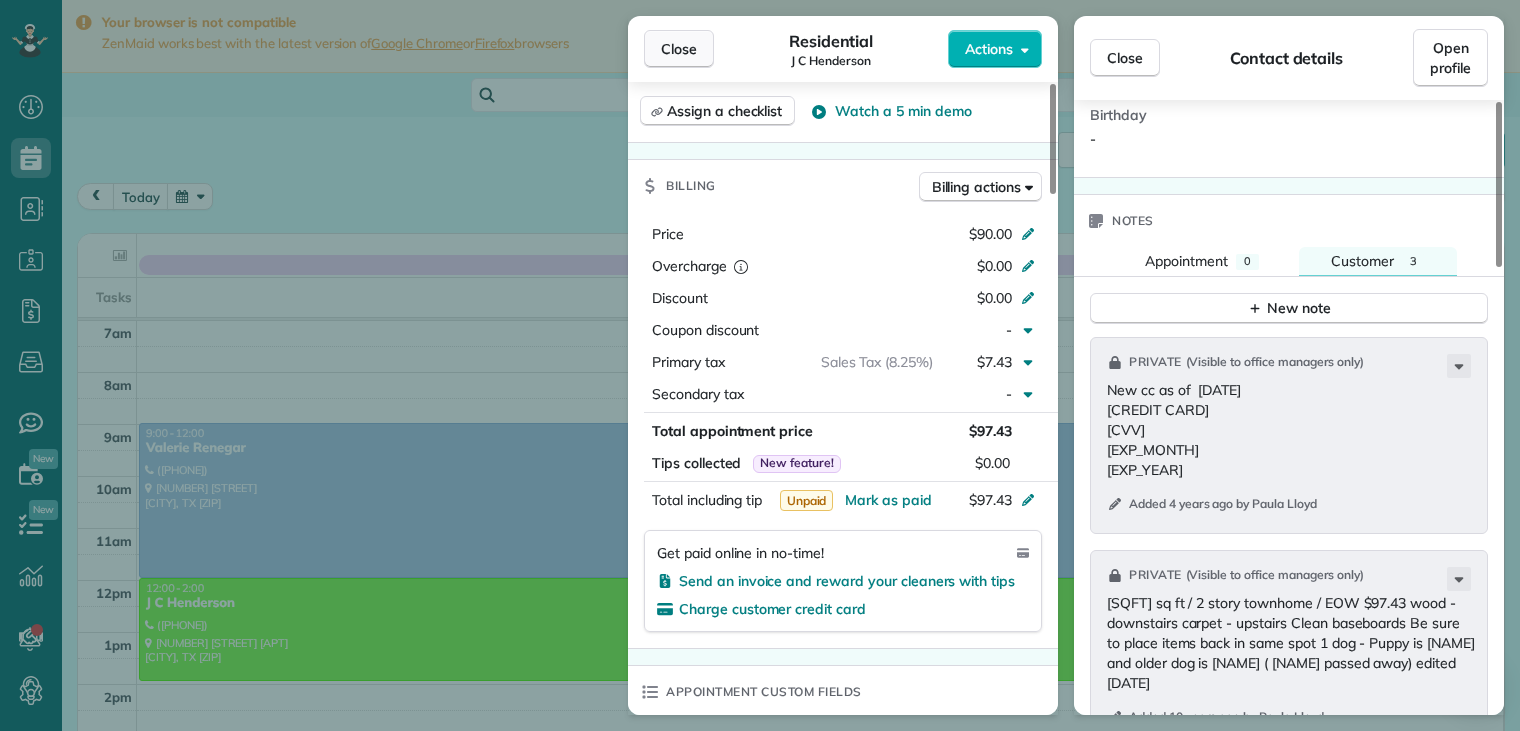 click on "Close" at bounding box center (679, 49) 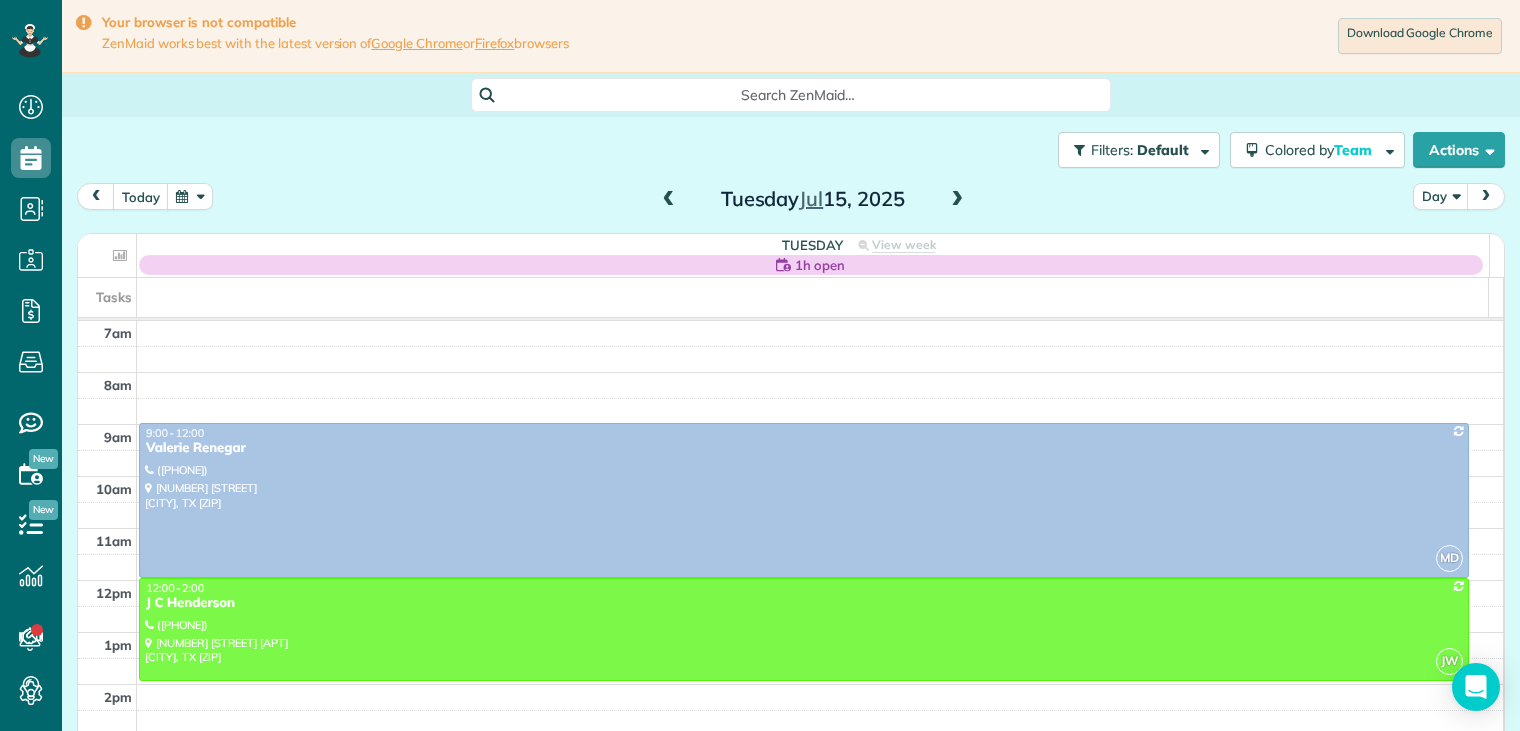 click at bounding box center [957, 200] 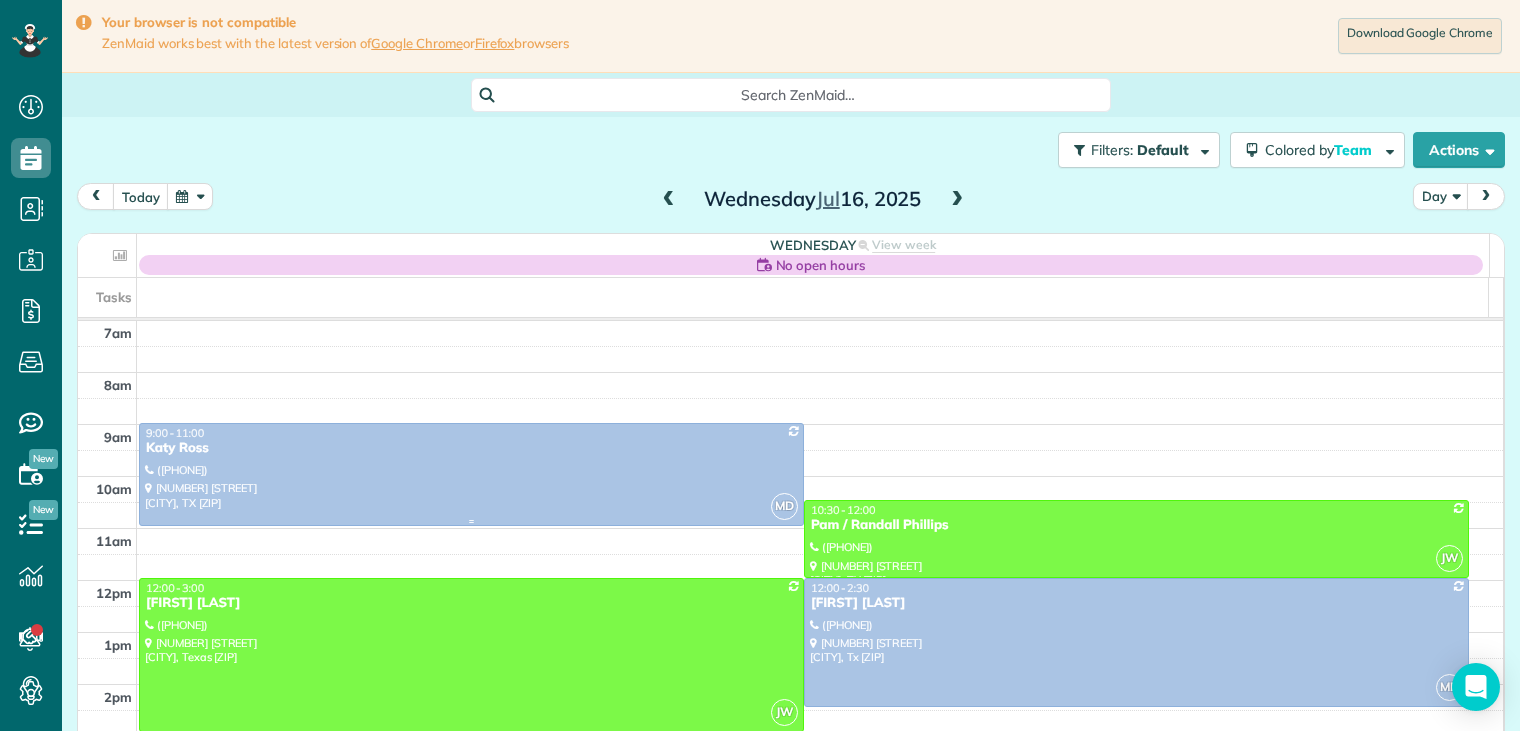 click at bounding box center [471, 474] 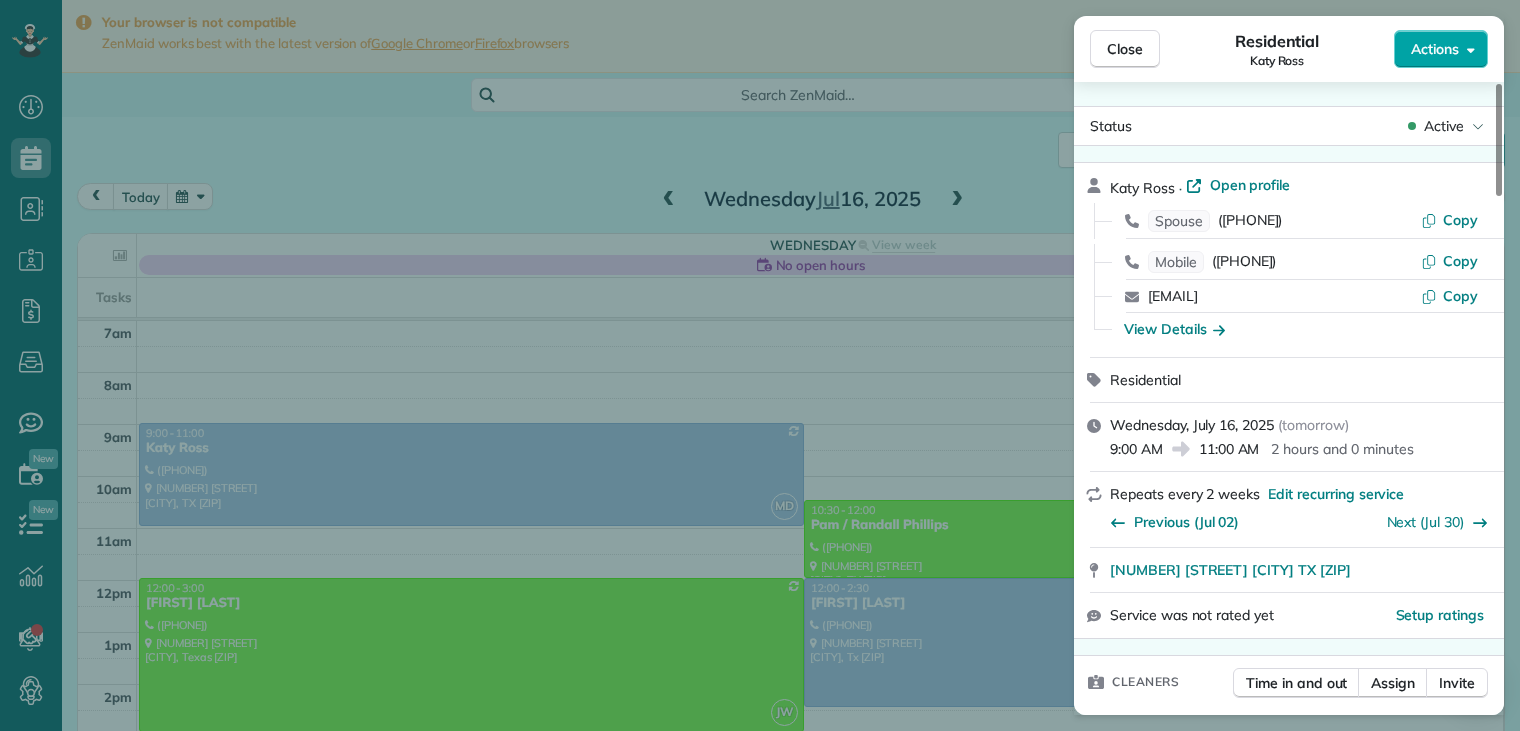 click on "Actions" at bounding box center [1435, 49] 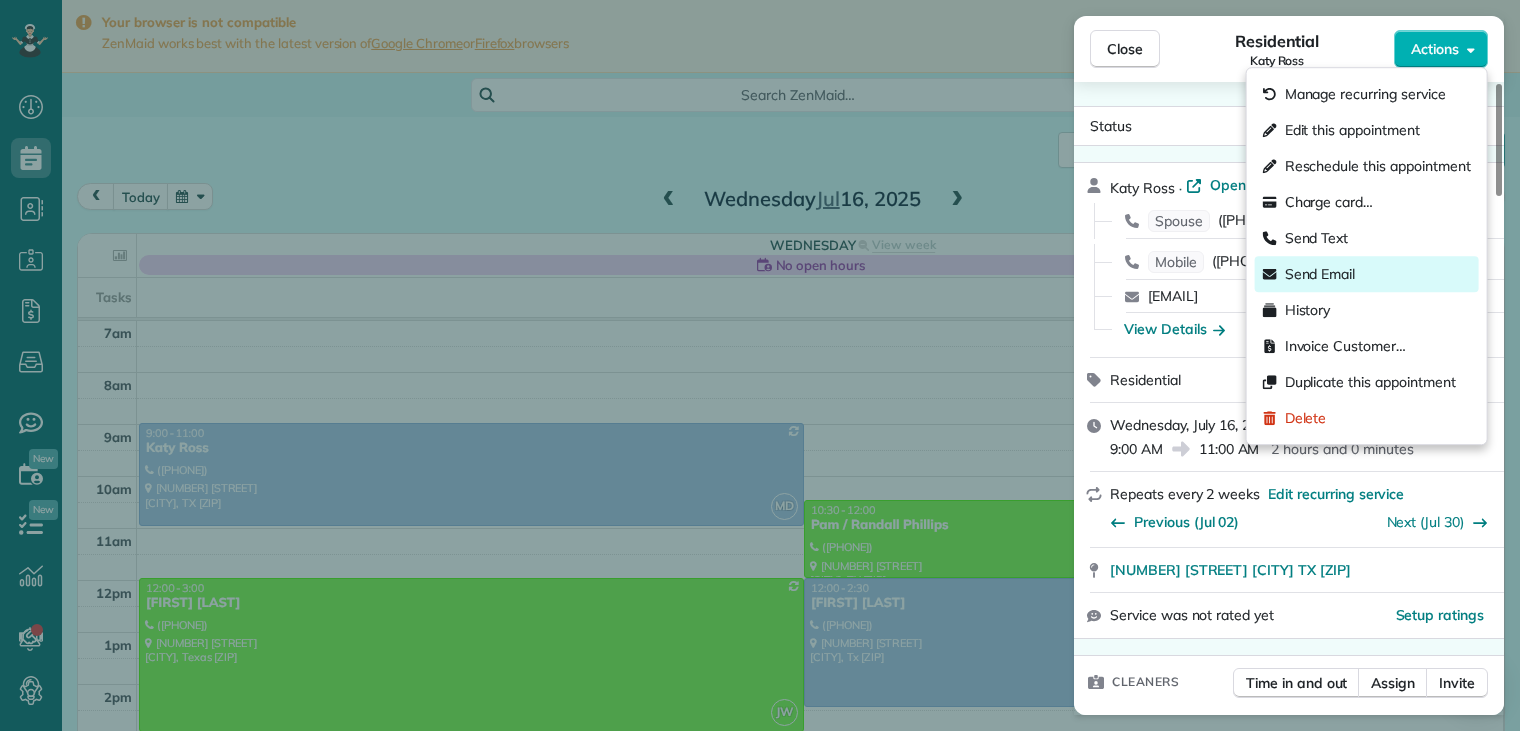 click on "Send Email" at bounding box center (1320, 274) 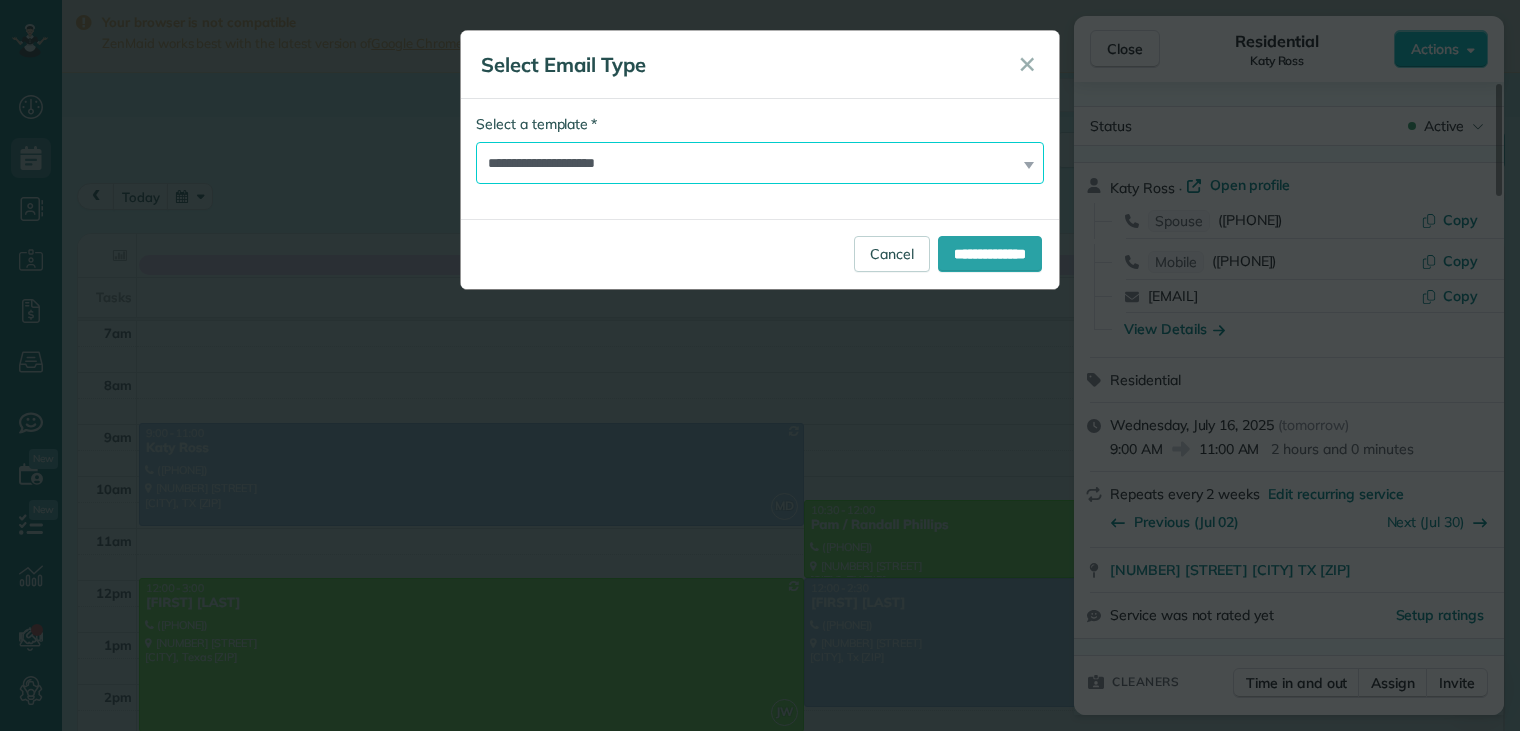 click on "**********" at bounding box center (760, 163) 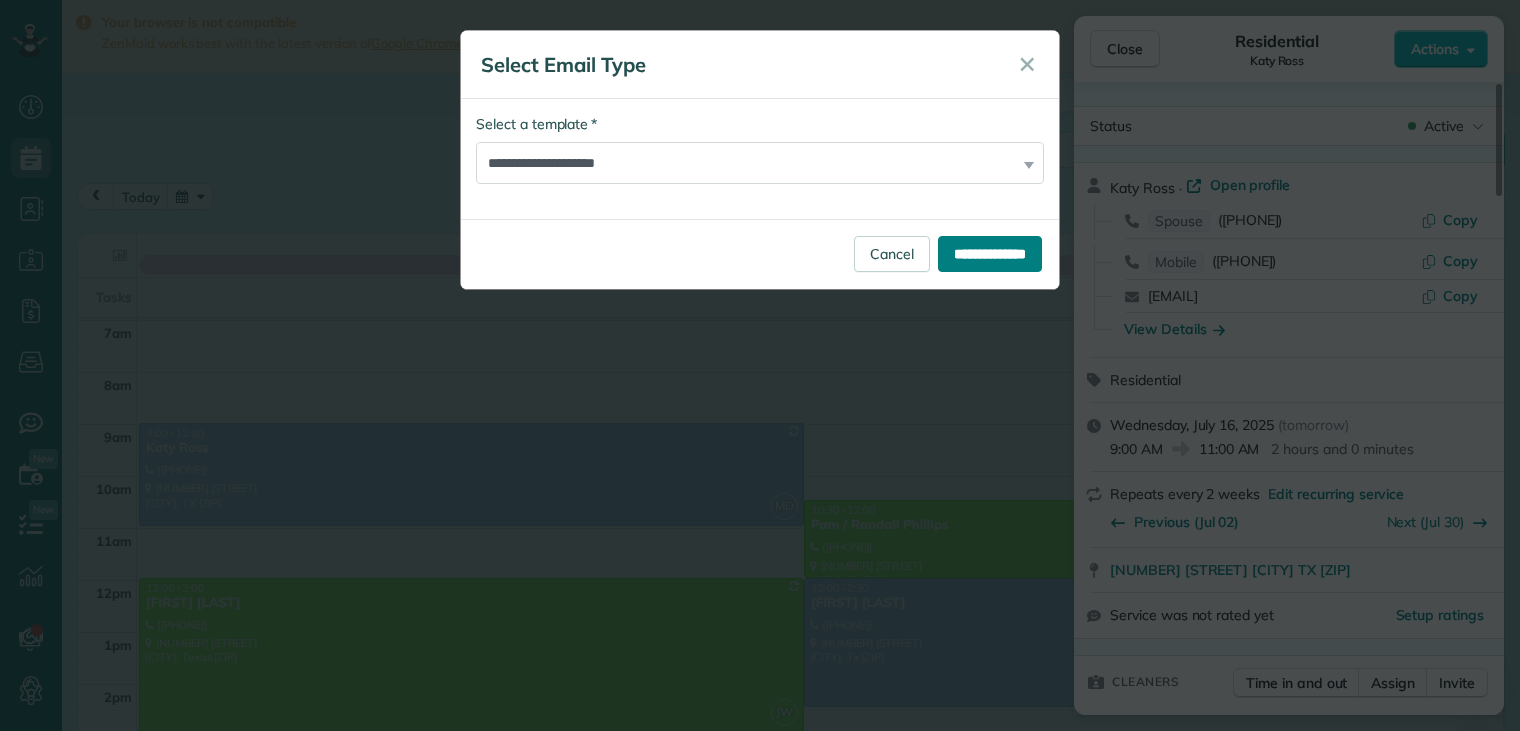 click on "**********" at bounding box center [990, 254] 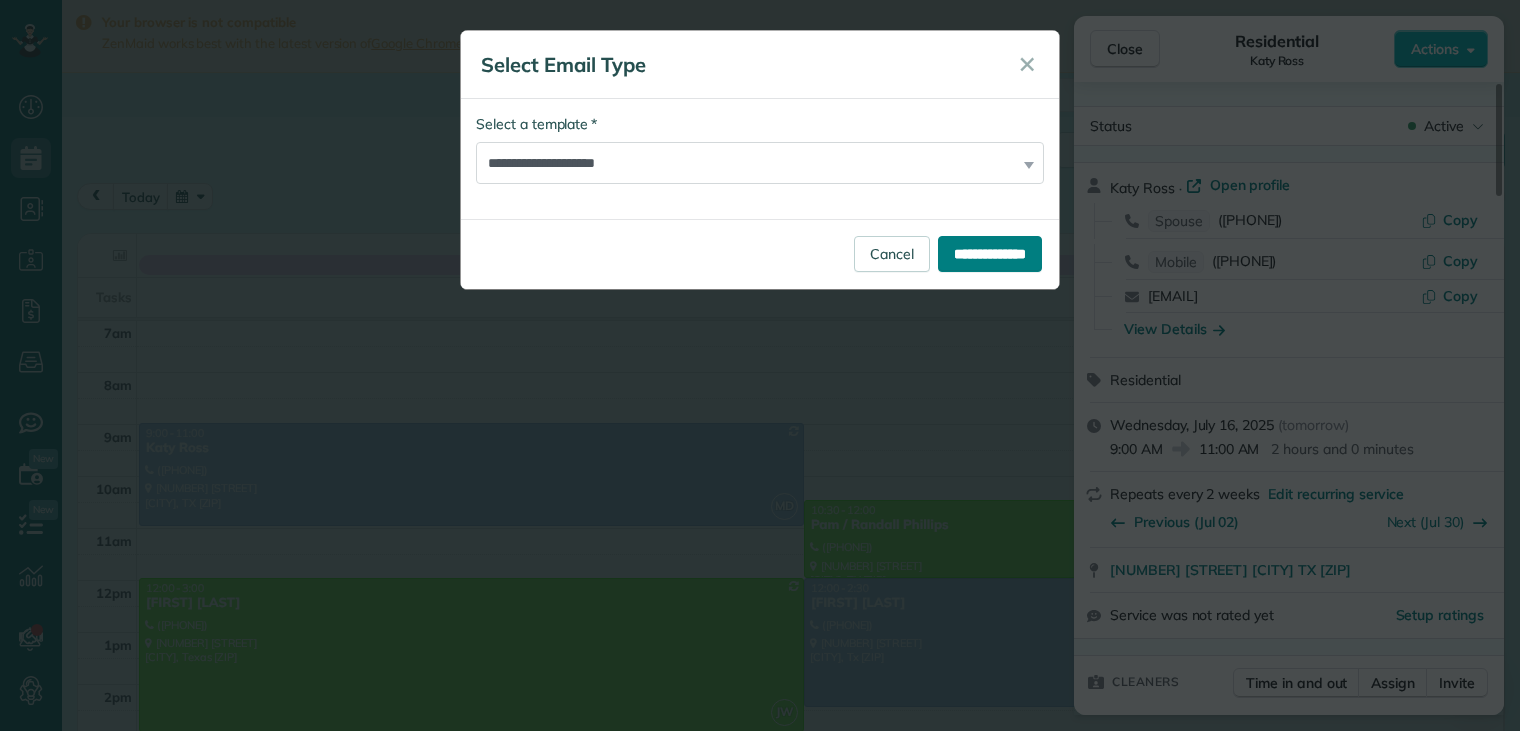 click on "**********" at bounding box center (760, 160) 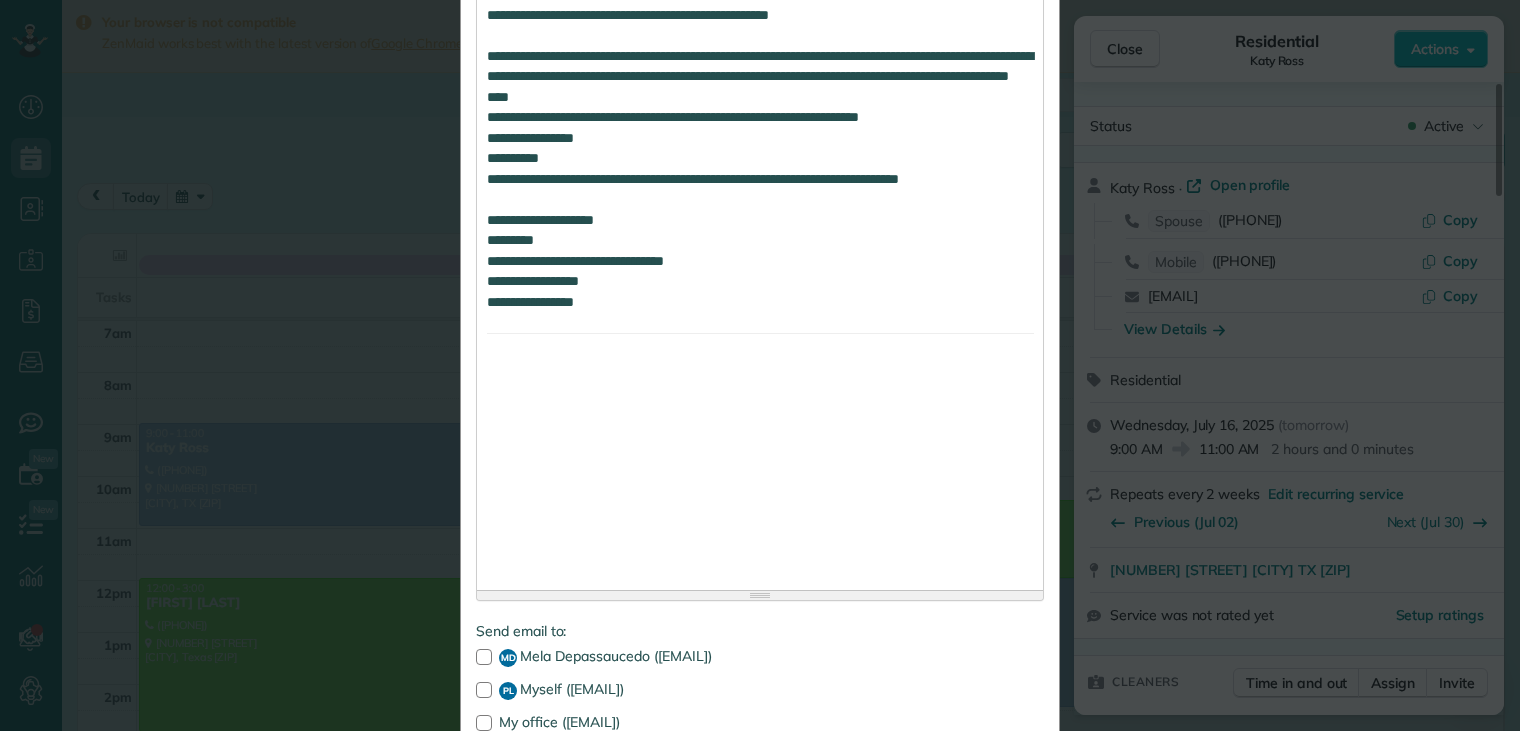 scroll, scrollTop: 2767, scrollLeft: 0, axis: vertical 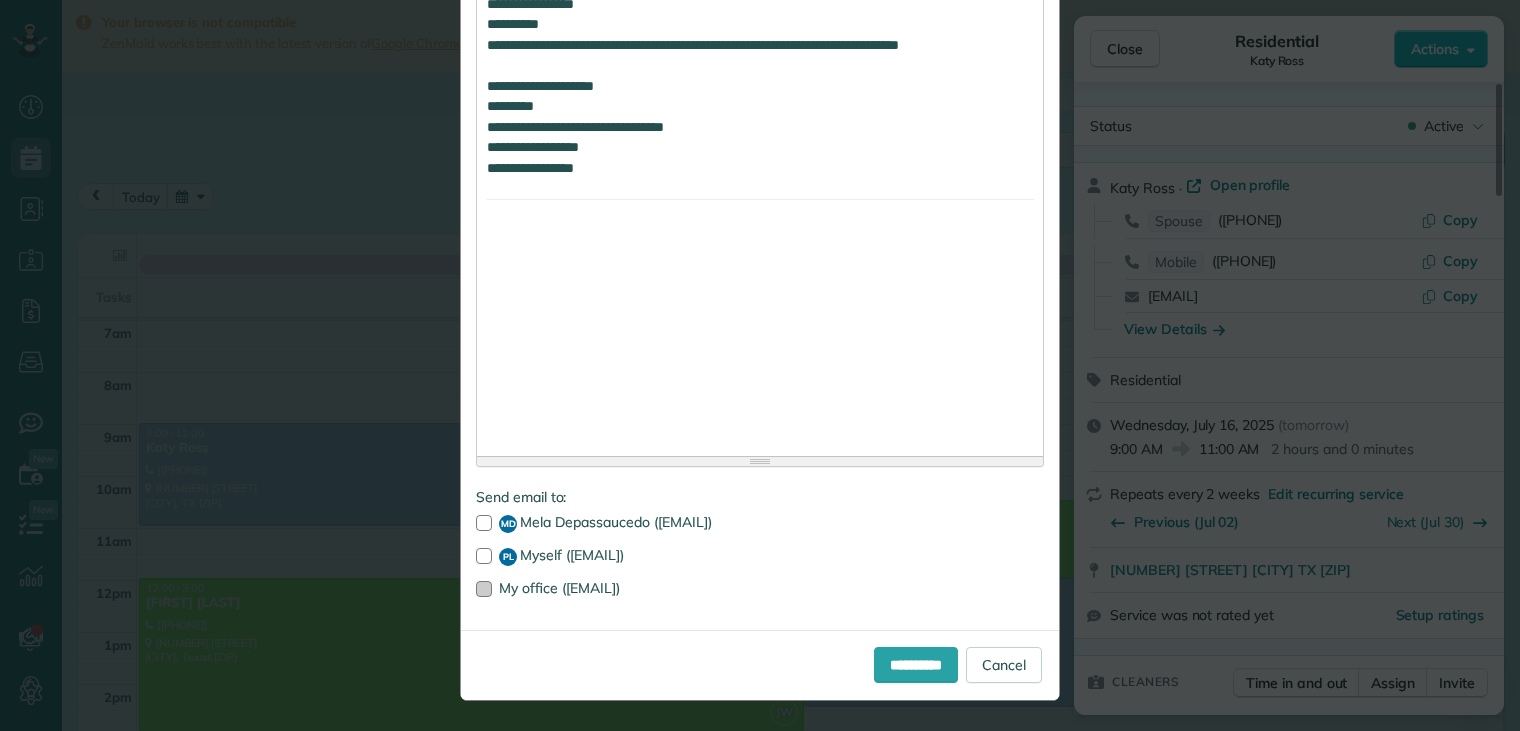 click at bounding box center [484, 589] 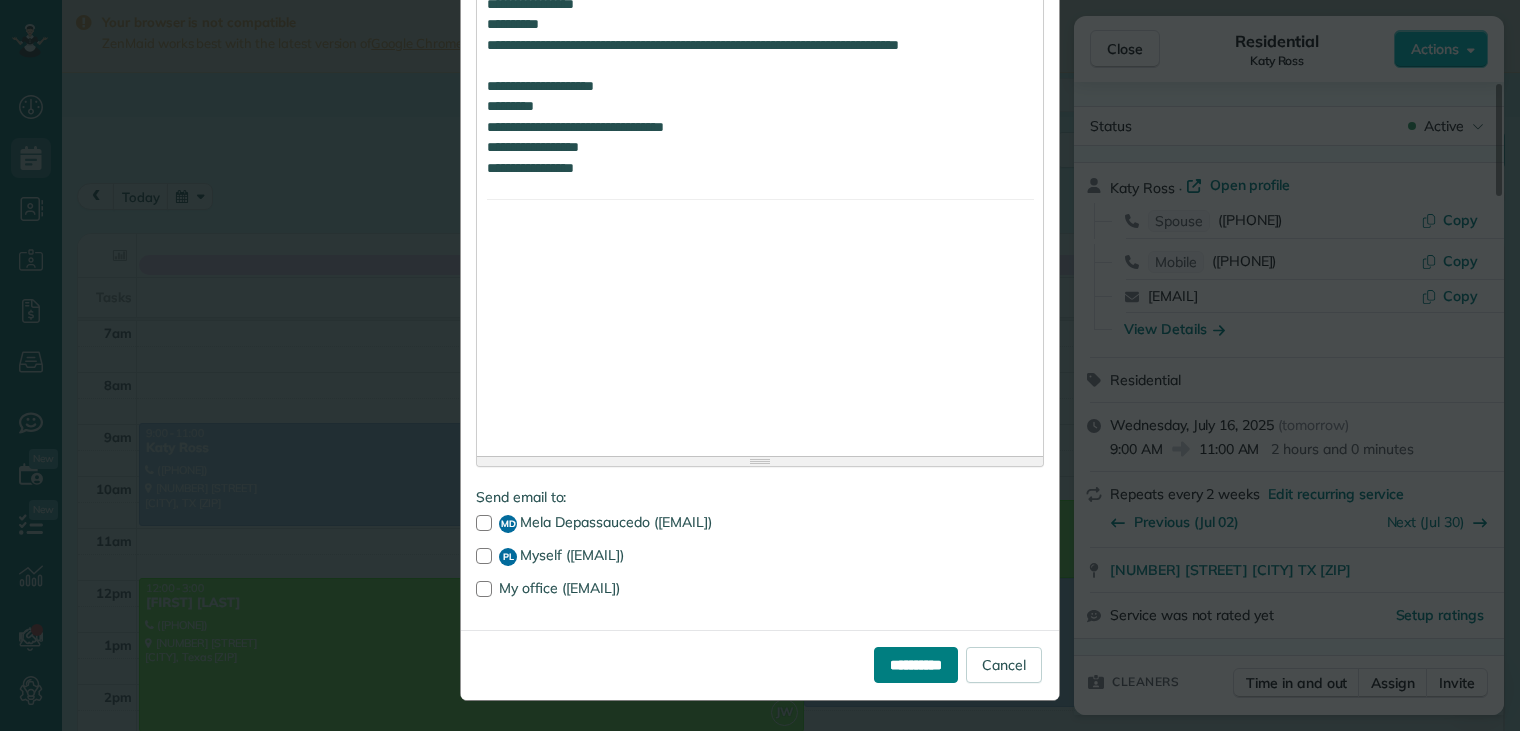 click on "**********" at bounding box center [916, 665] 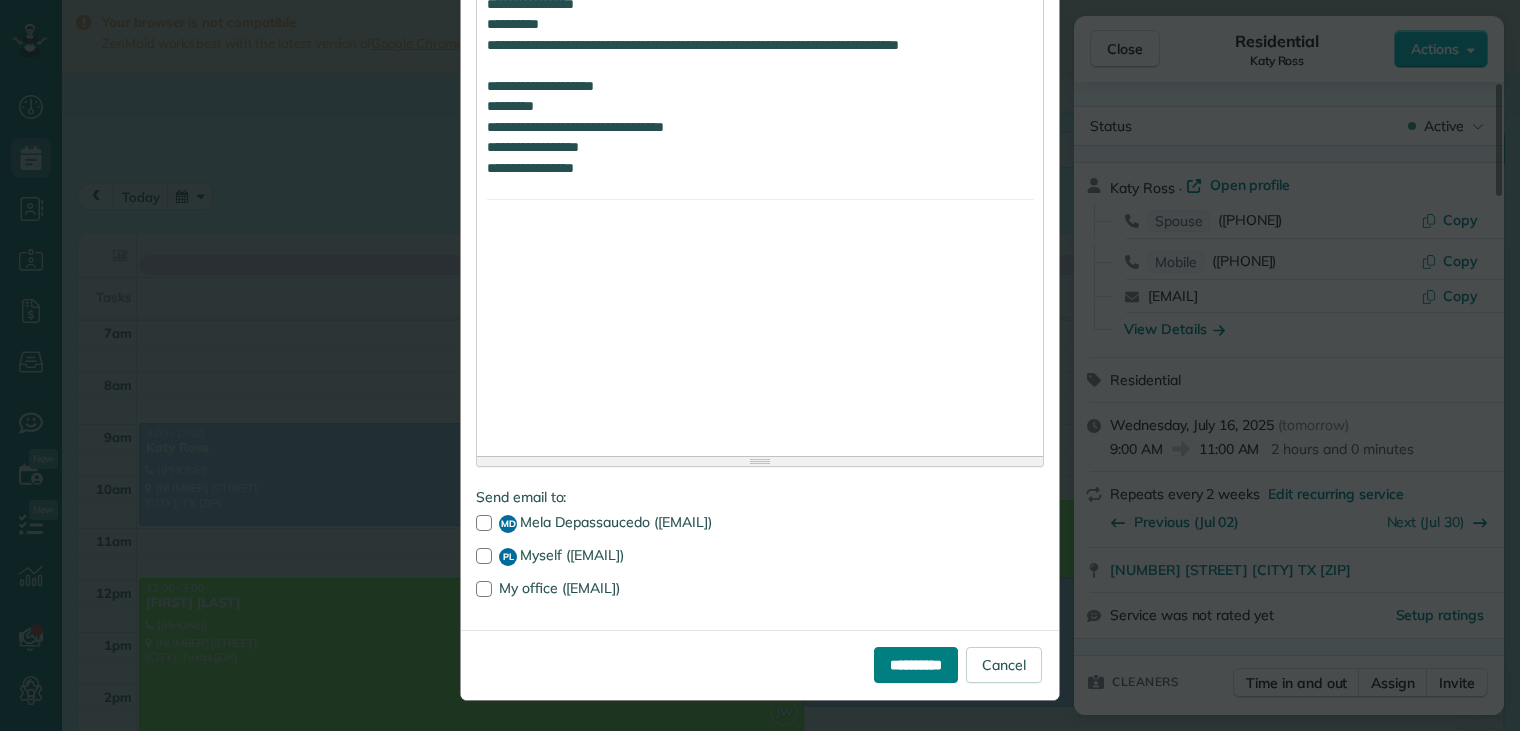 click on "**********" at bounding box center (760, -1018) 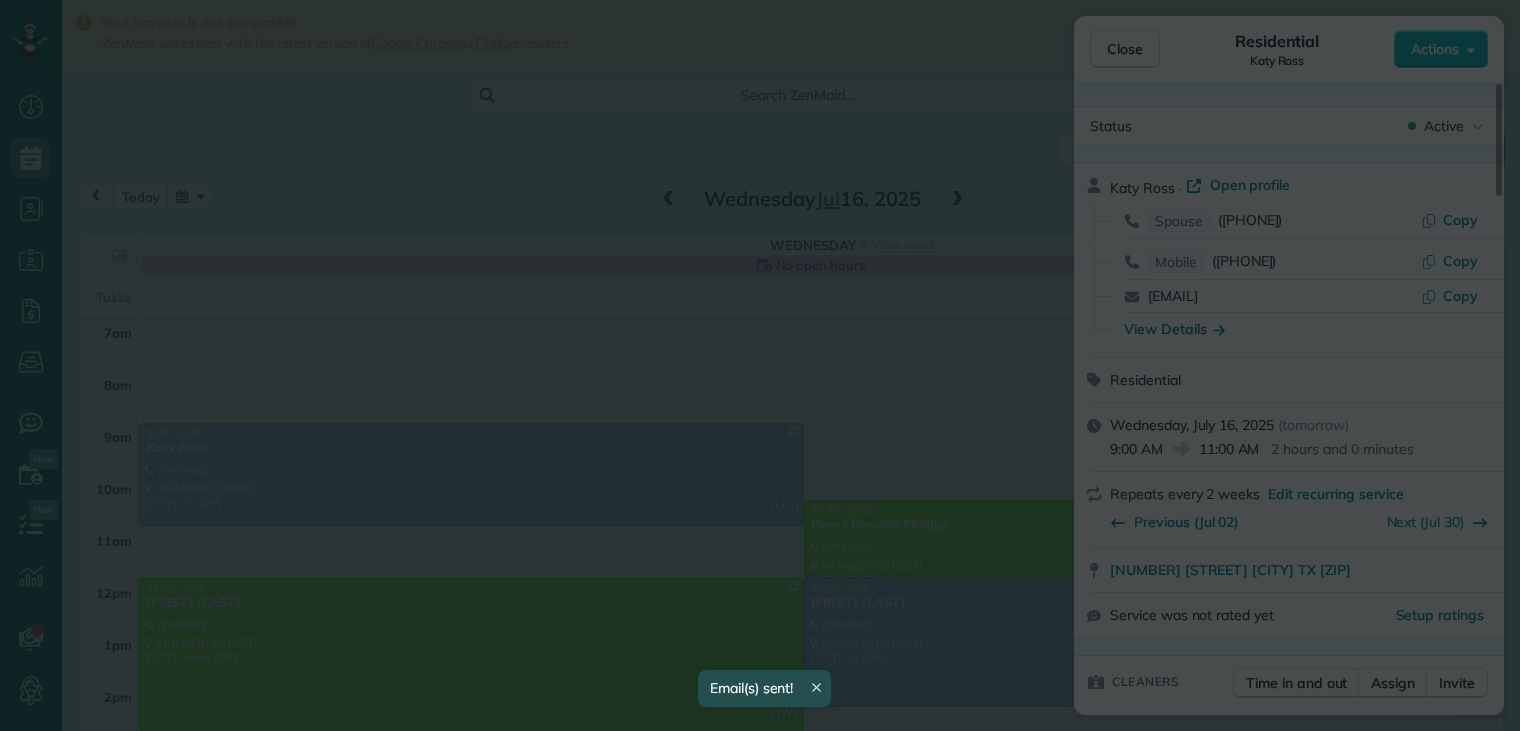 scroll, scrollTop: 0, scrollLeft: 0, axis: both 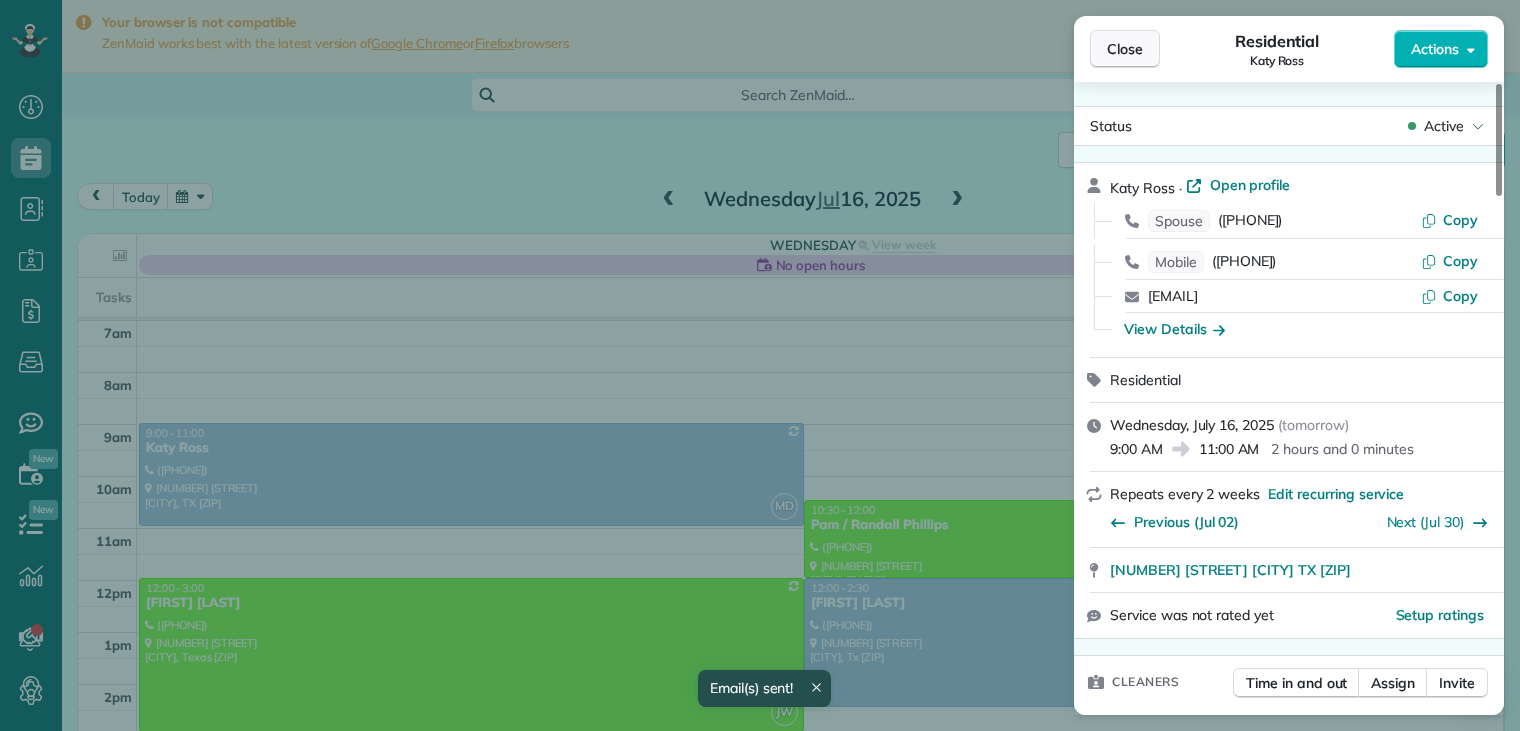 click on "Close" at bounding box center (1125, 49) 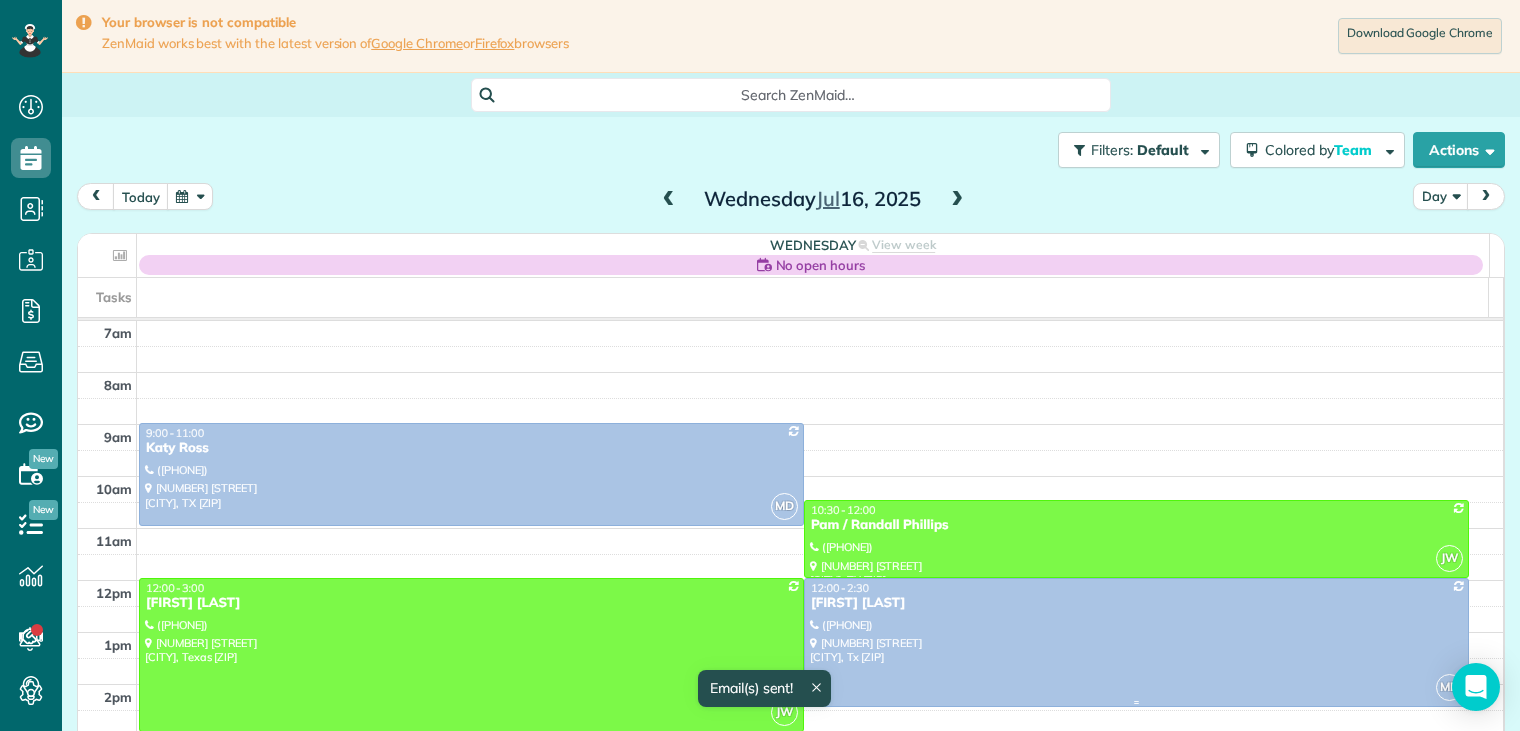 click on "[FIRST] [LAST]" at bounding box center [1136, 603] 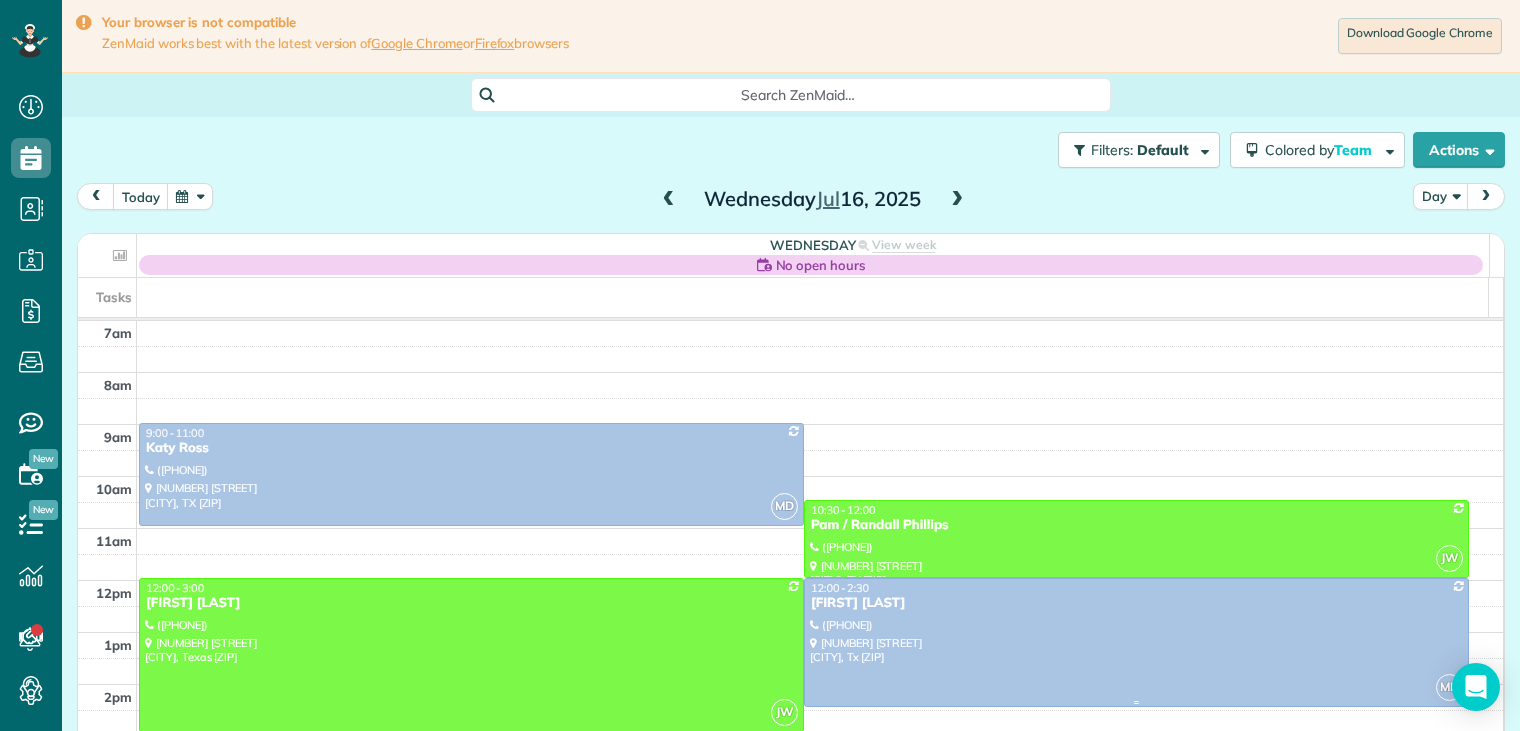 click on "[FIRST] [LAST]" at bounding box center [1136, 603] 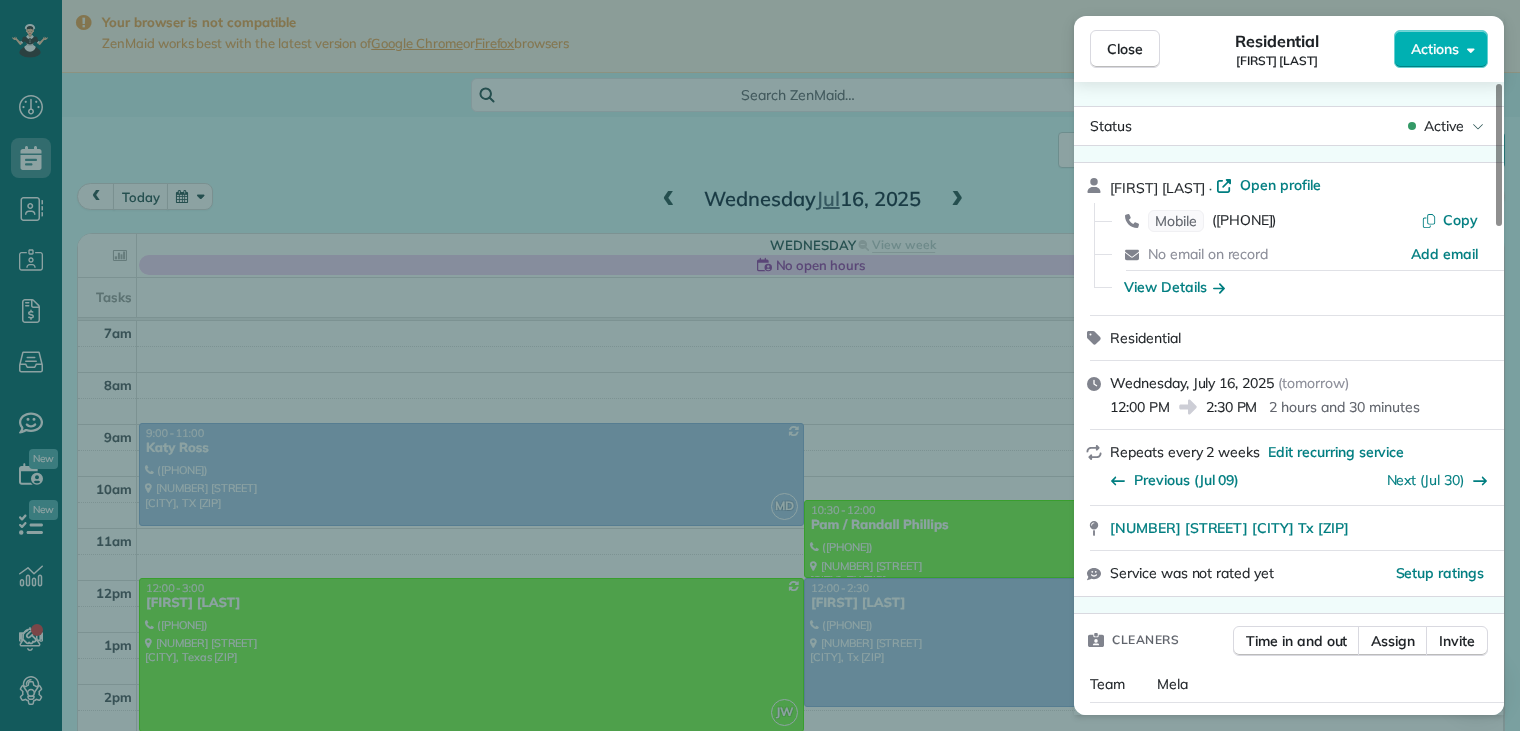 click on "View Details" at bounding box center [1301, 287] 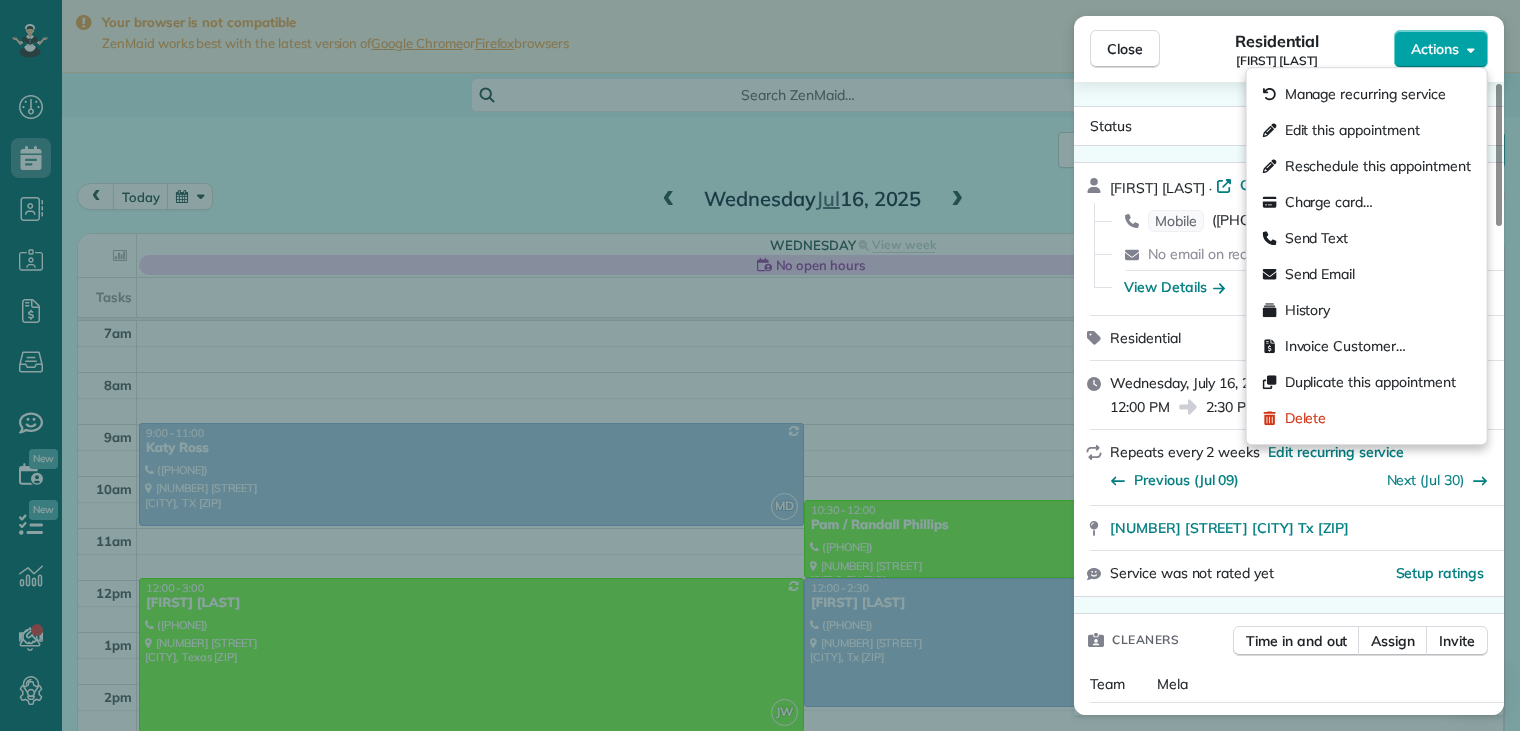 click on "Actions" at bounding box center [1435, 49] 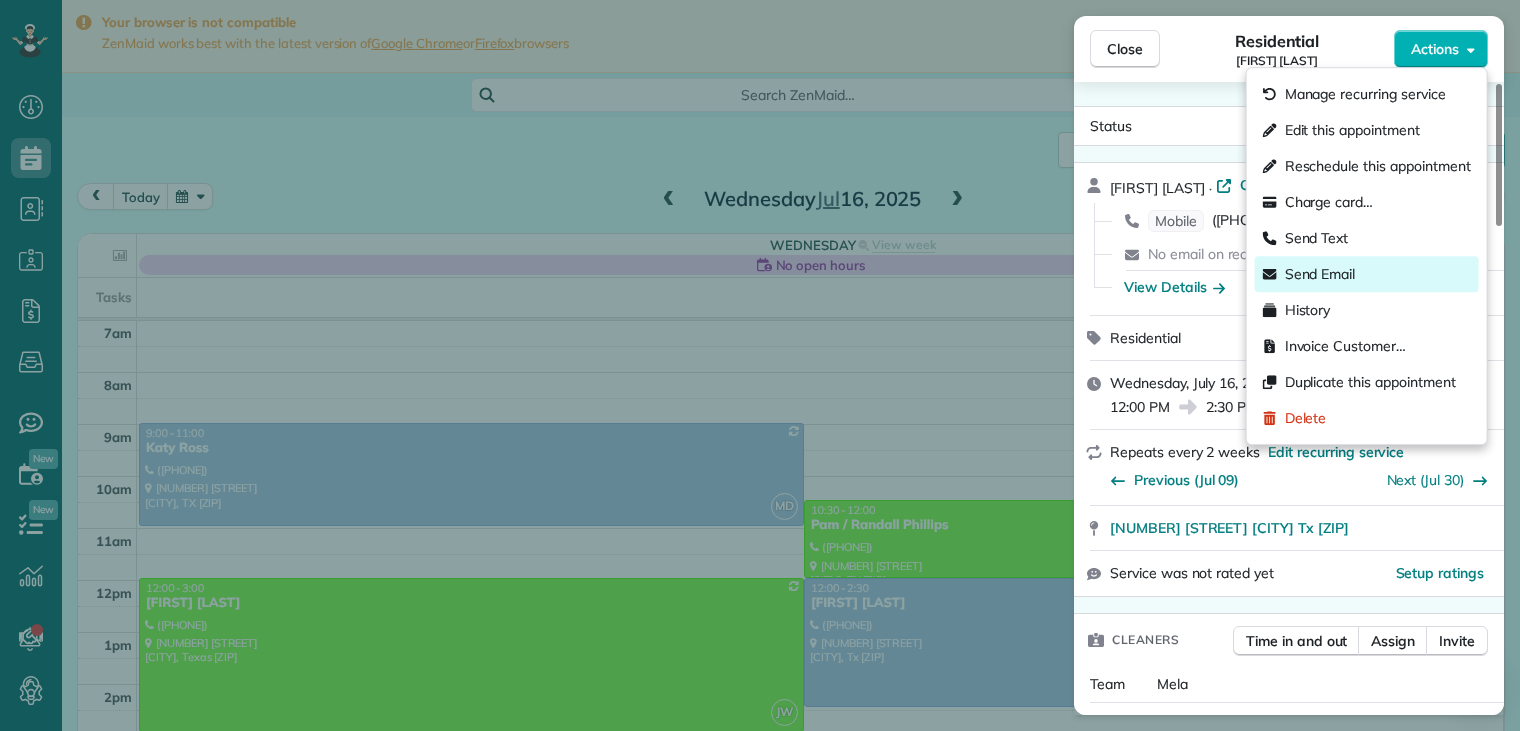 click on "Send Email" at bounding box center (1320, 274) 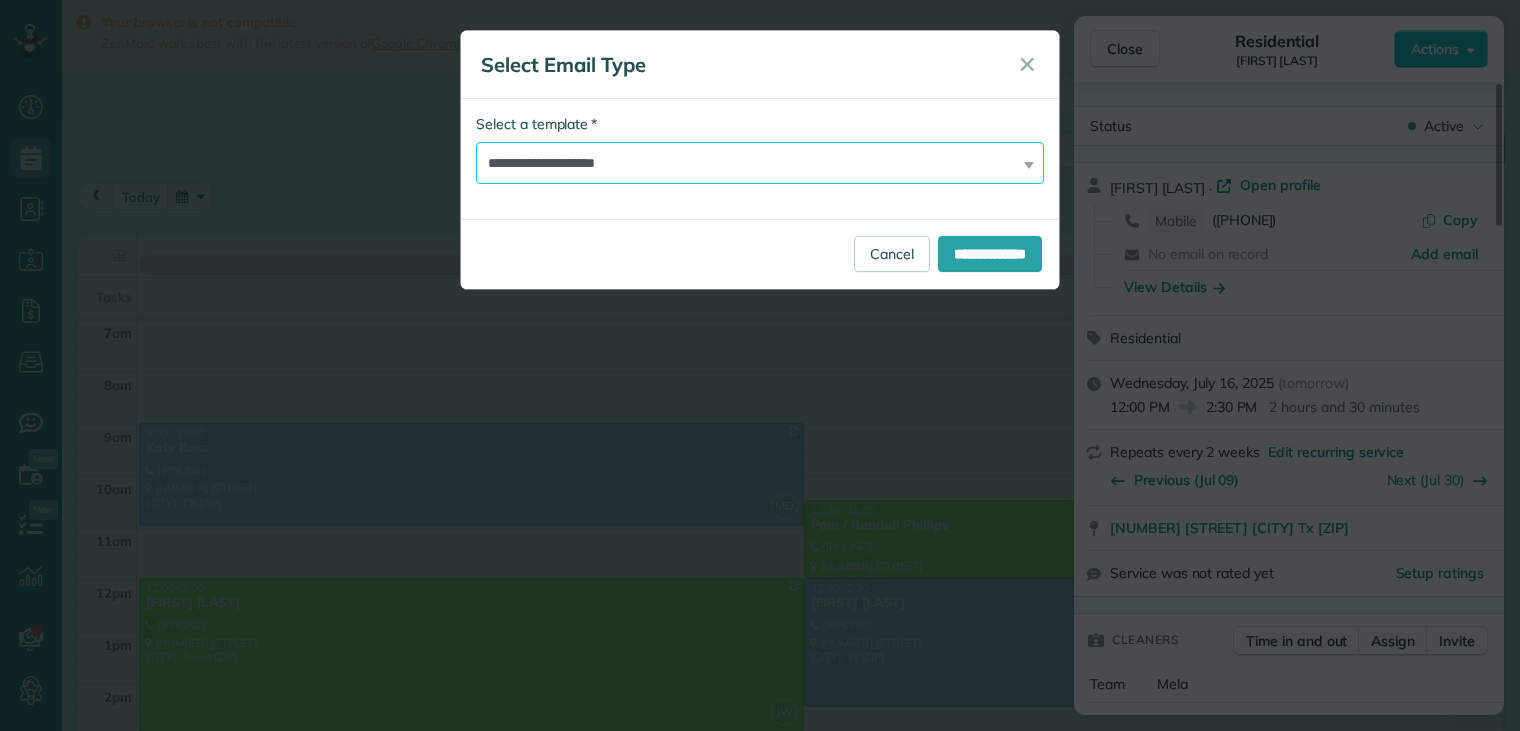 click on "**********" at bounding box center (760, 163) 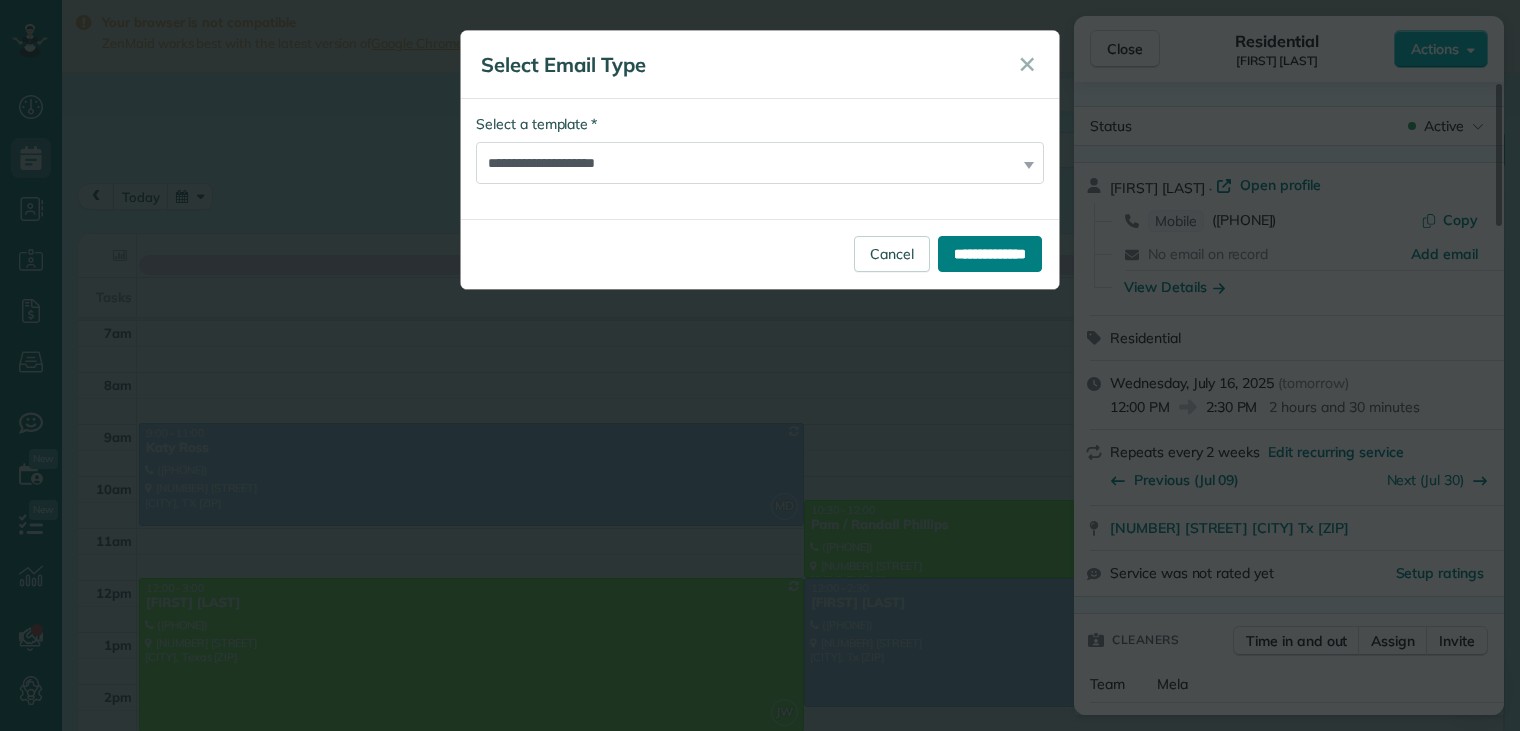 click on "**********" at bounding box center (990, 254) 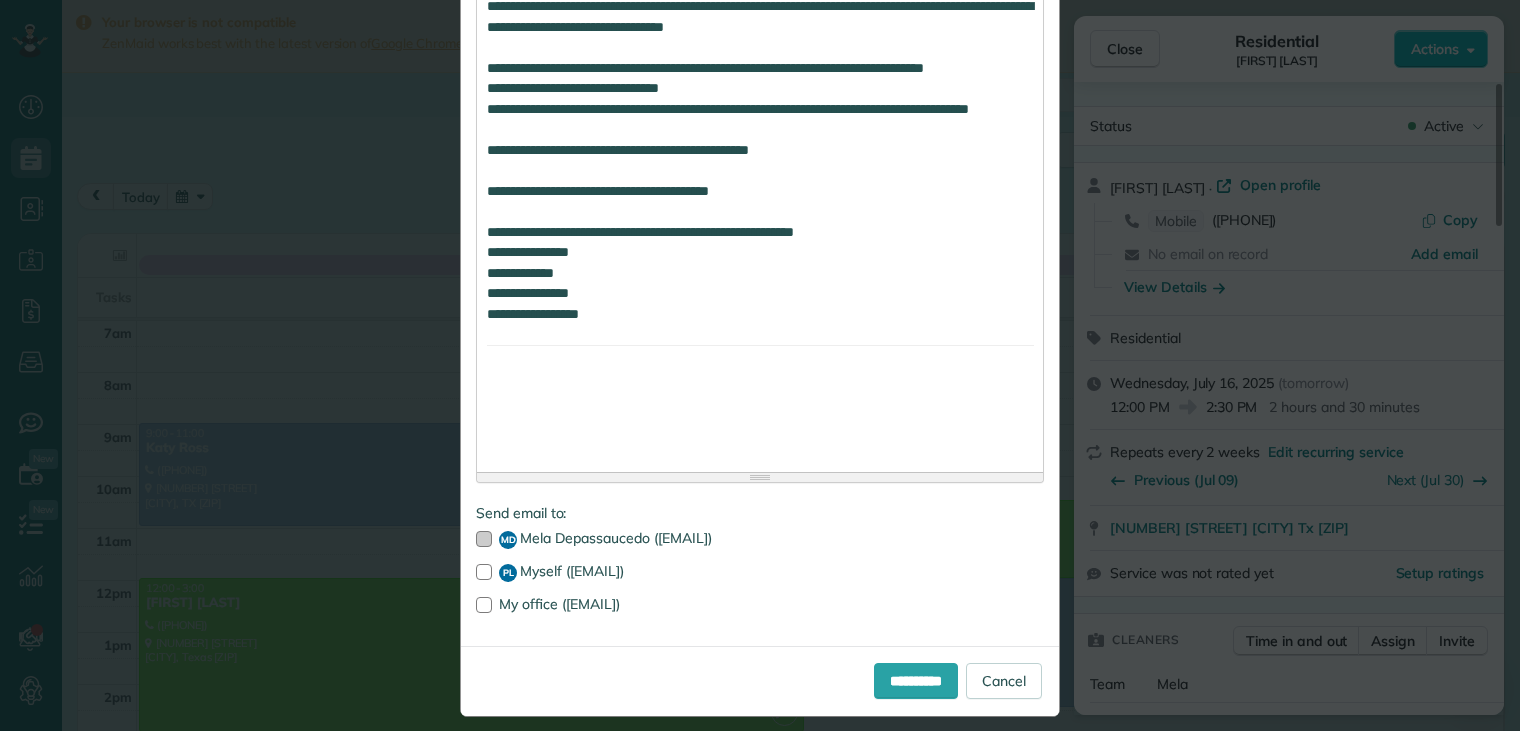scroll, scrollTop: 1744, scrollLeft: 0, axis: vertical 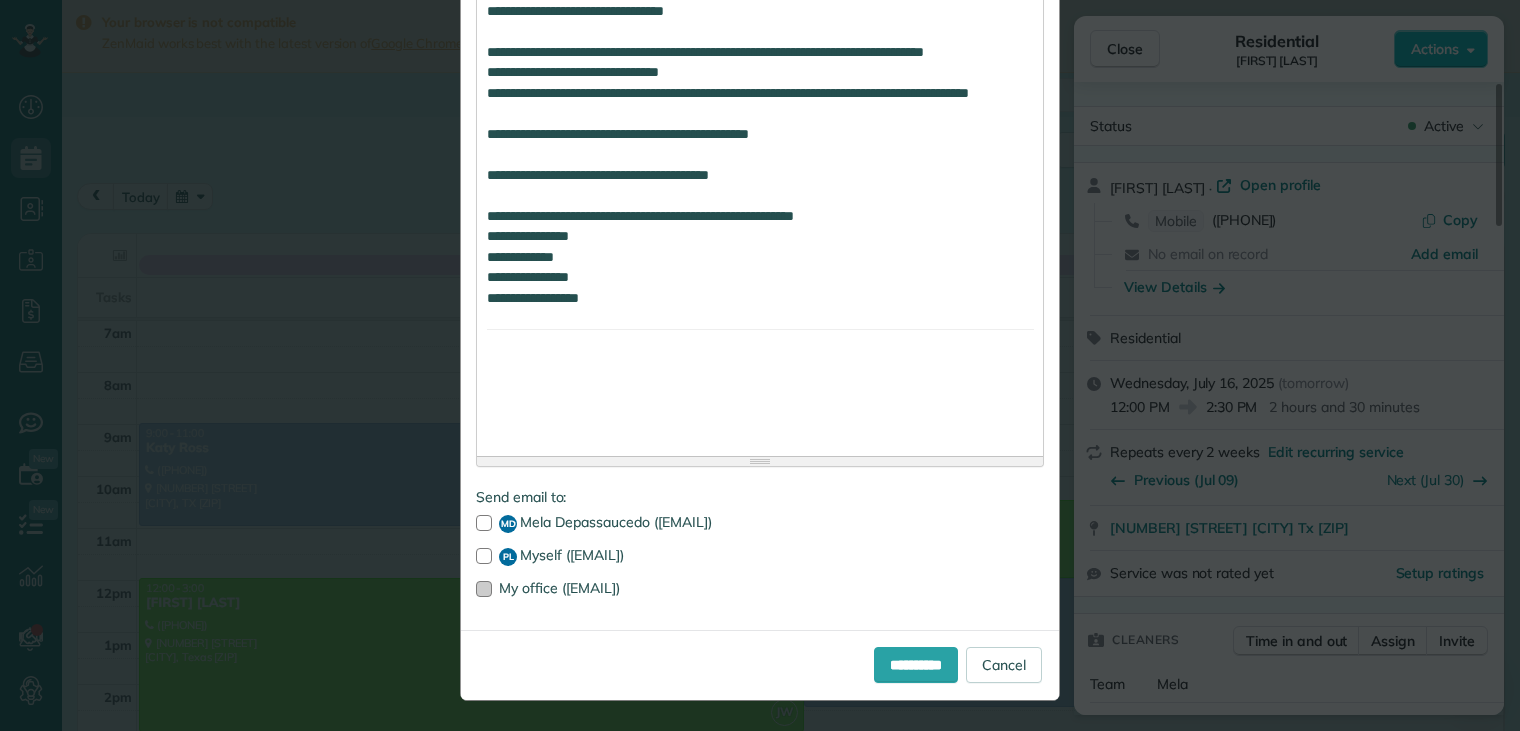 click at bounding box center [484, 589] 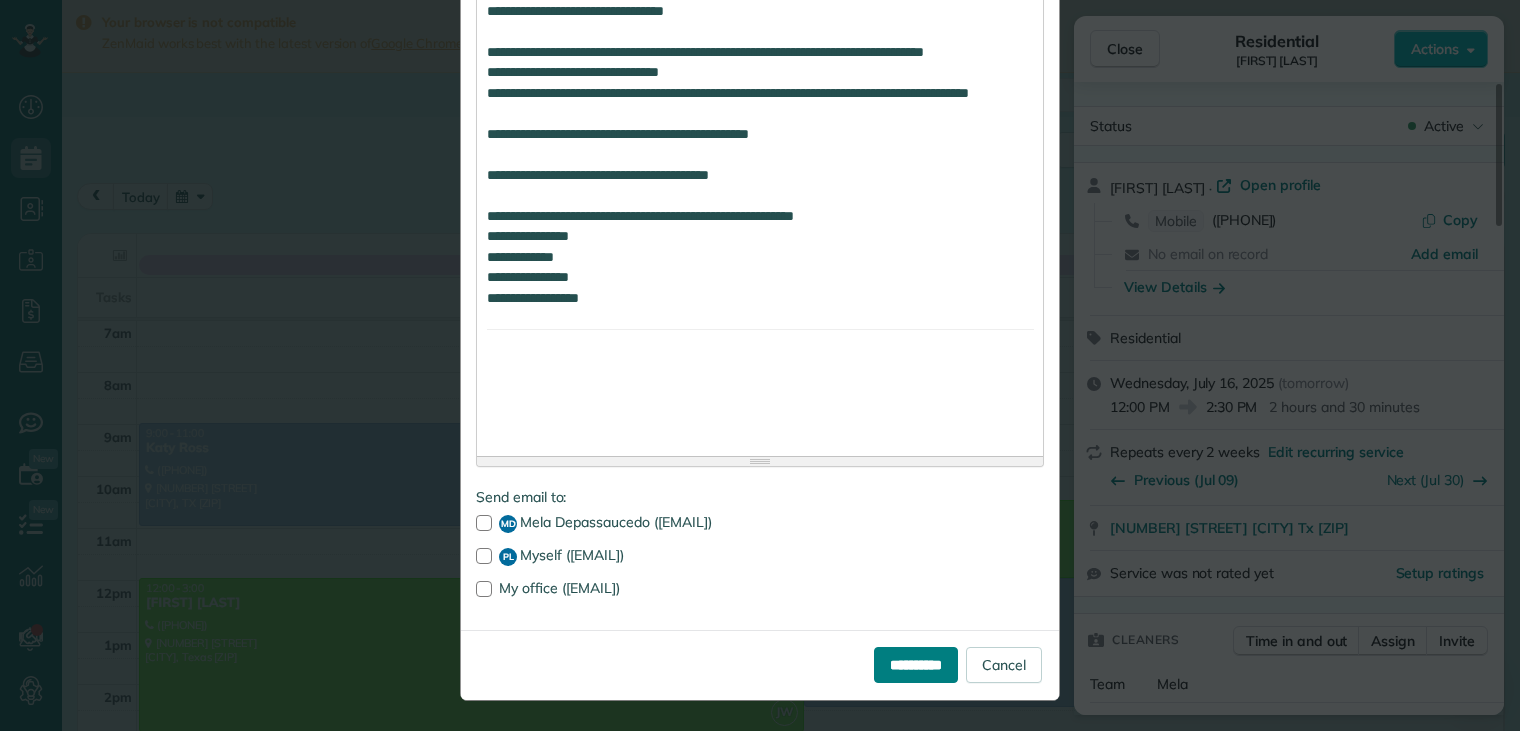 click on "**********" at bounding box center [916, 665] 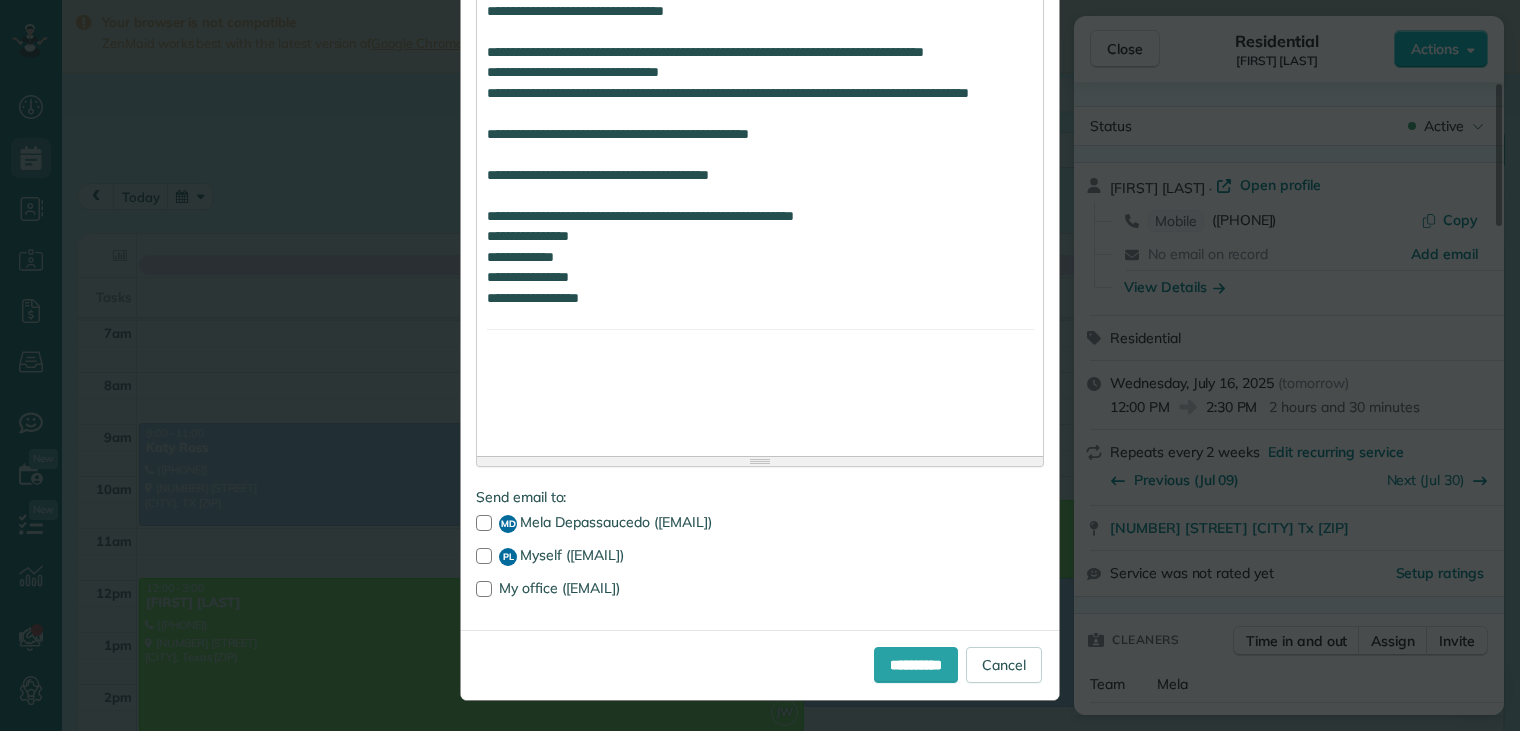 click on "**********" at bounding box center [760, -507] 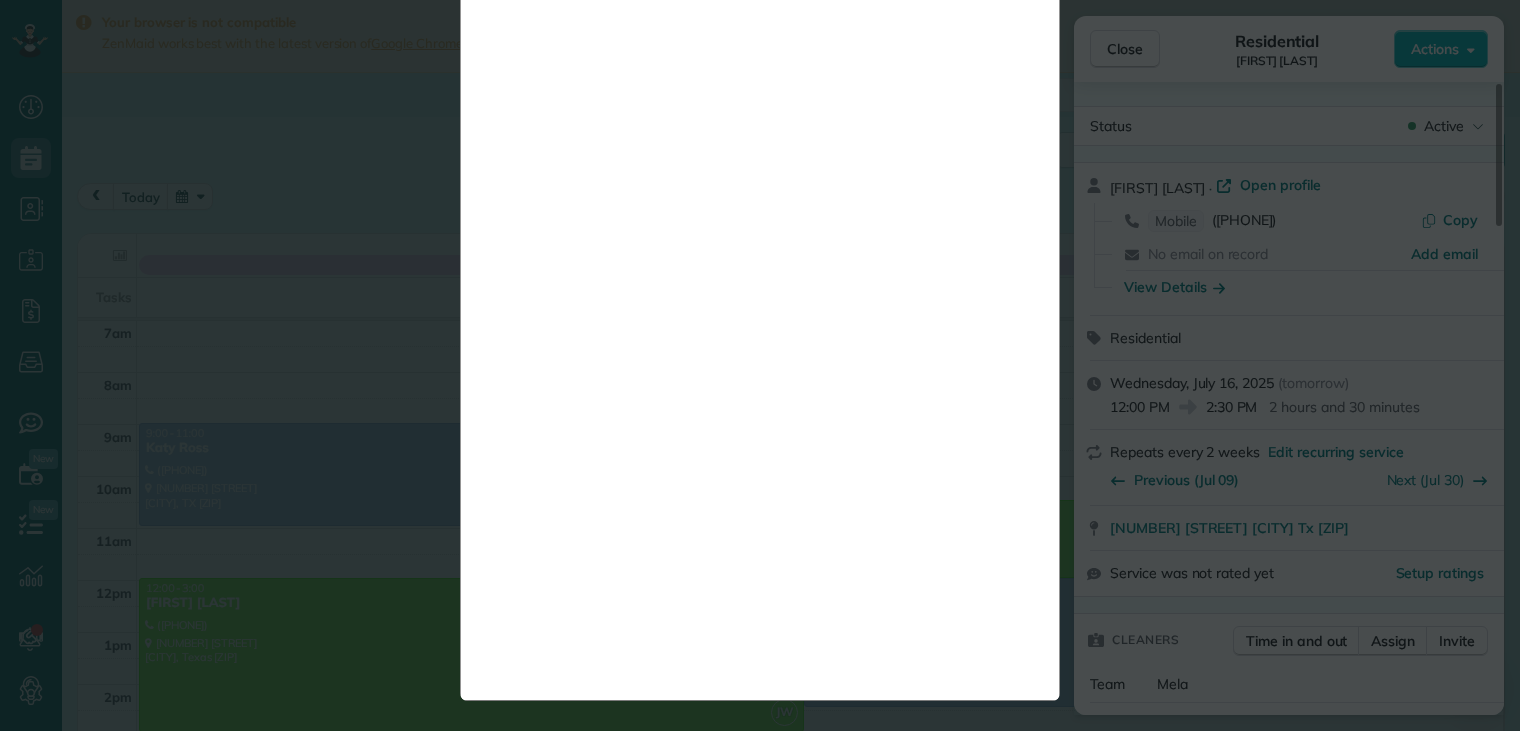 scroll, scrollTop: 0, scrollLeft: 0, axis: both 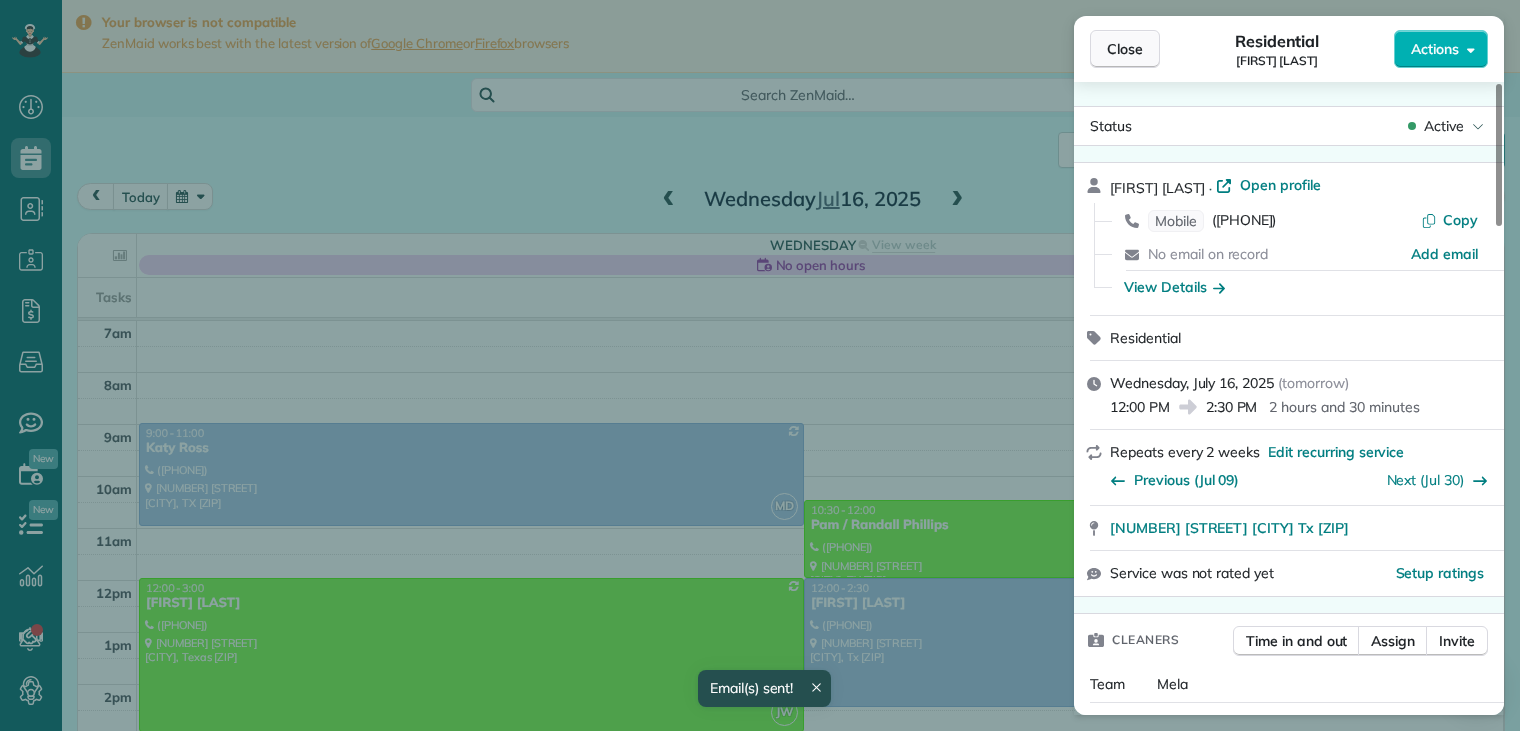 click on "Close" at bounding box center [1125, 49] 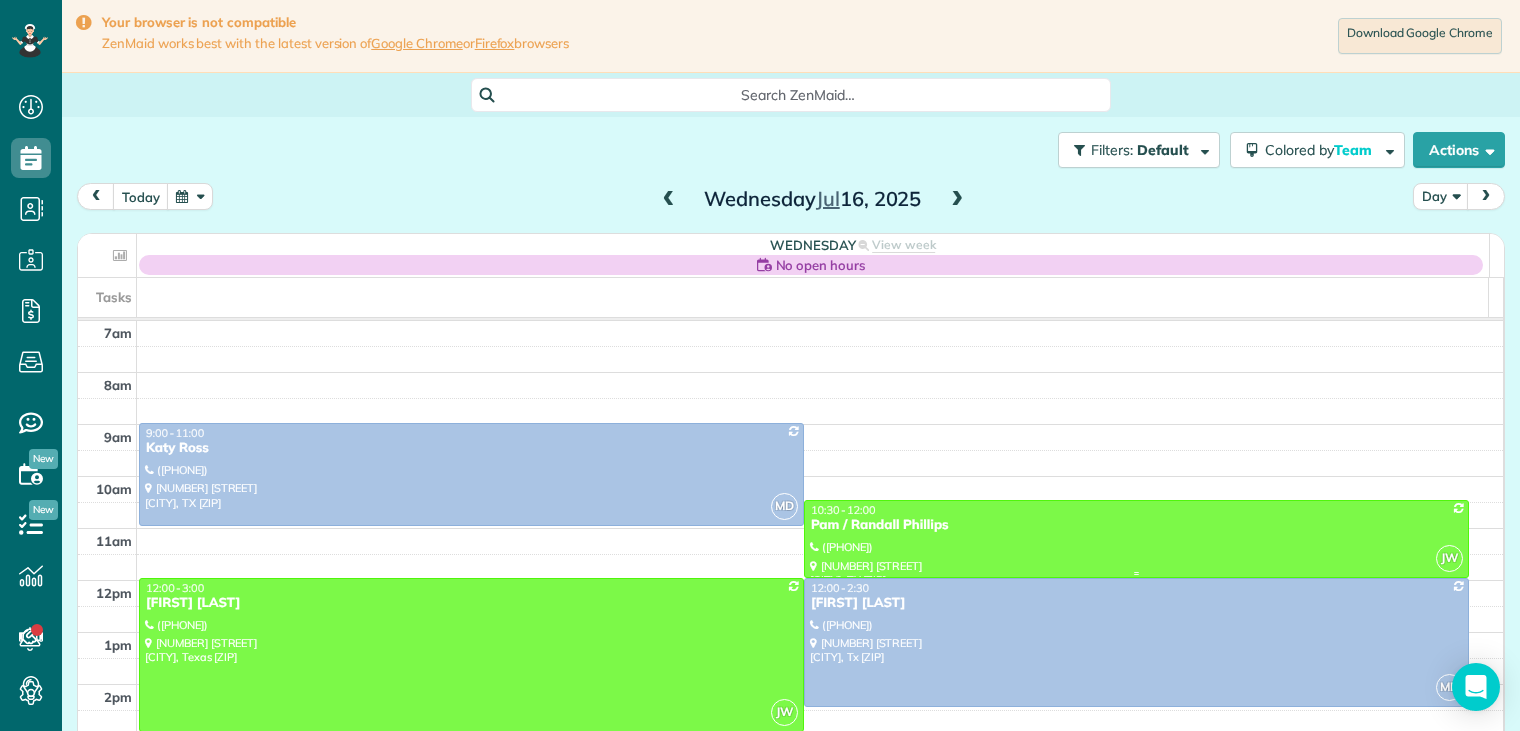 click on "Pam / Randall Phillips" at bounding box center [1136, 525] 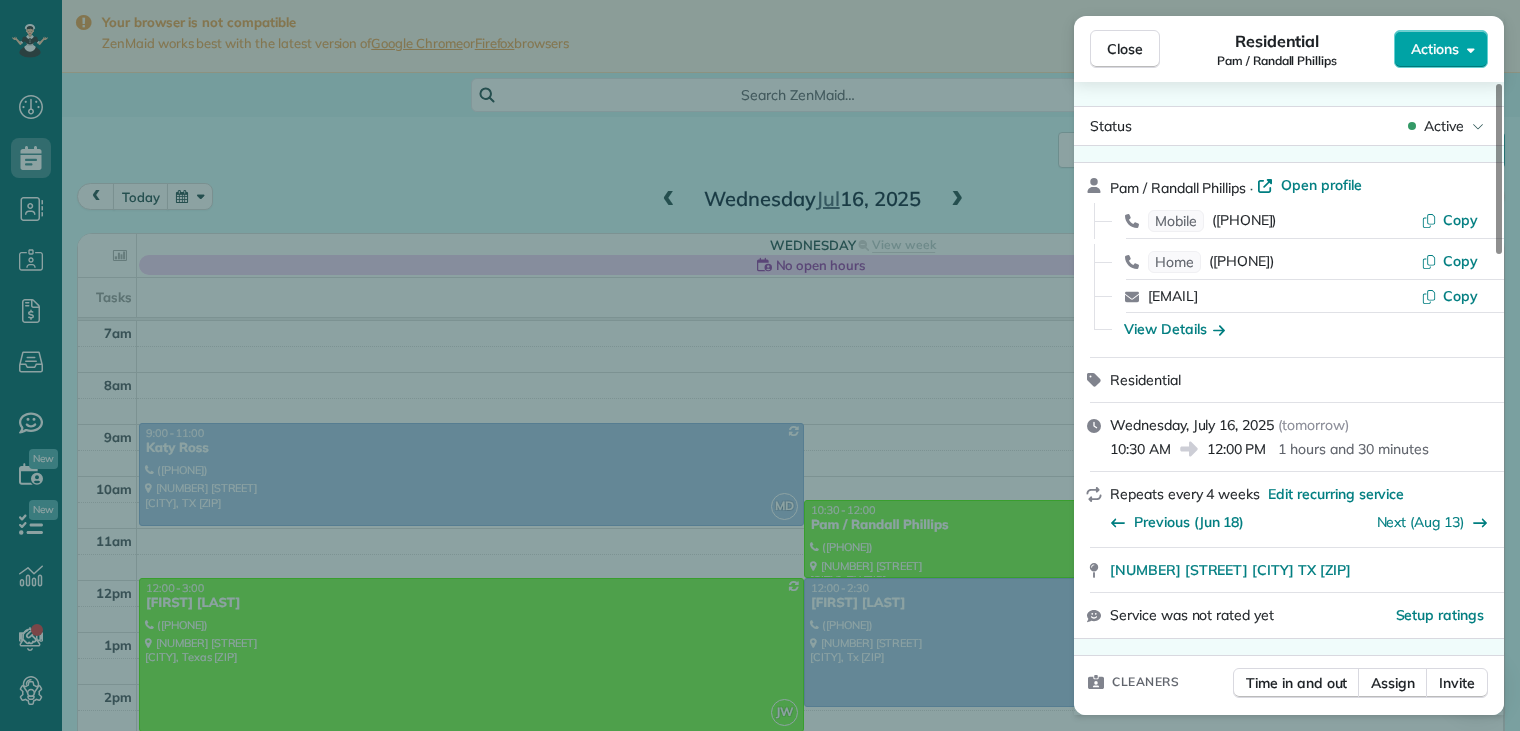 click on "Actions" at bounding box center [1435, 49] 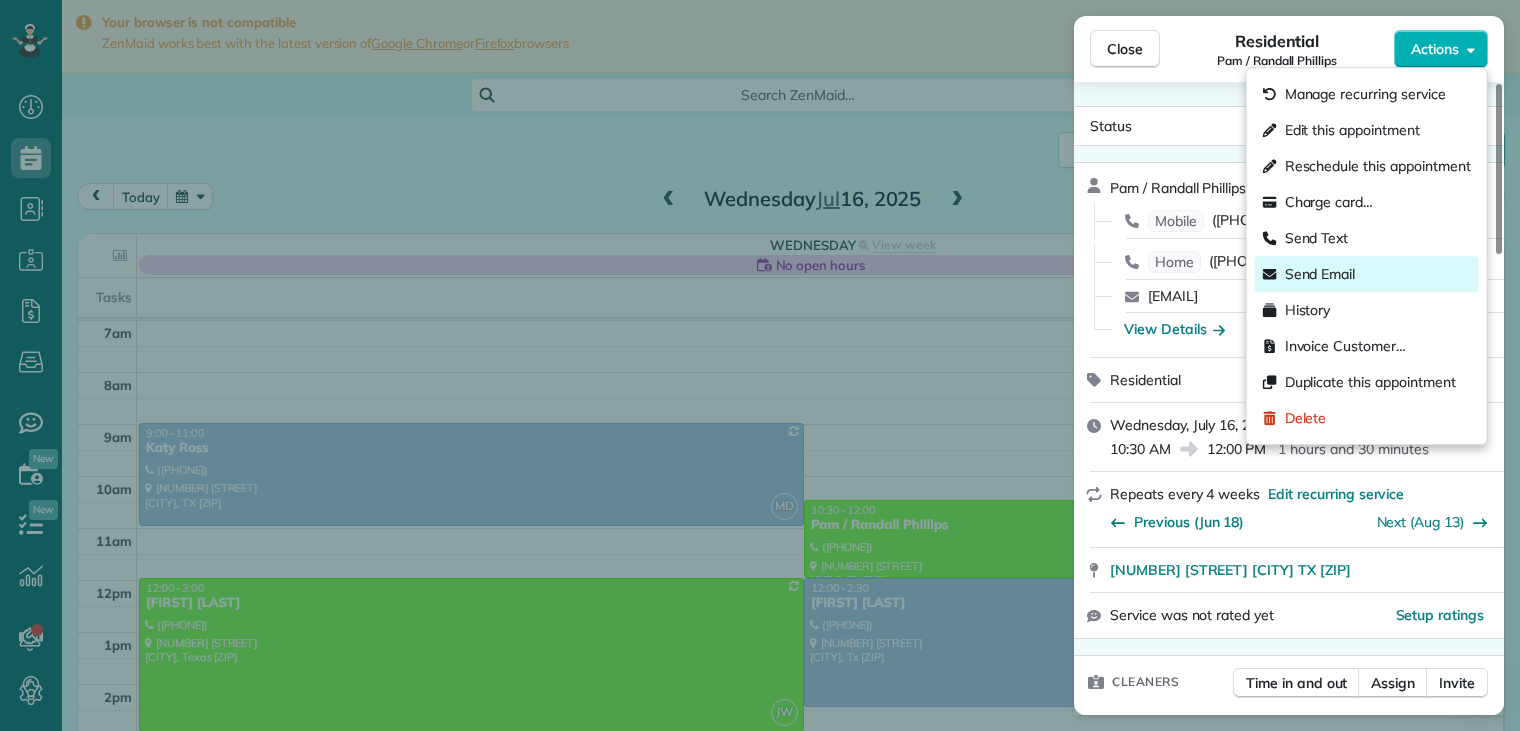 click on "Send Email" at bounding box center [1320, 274] 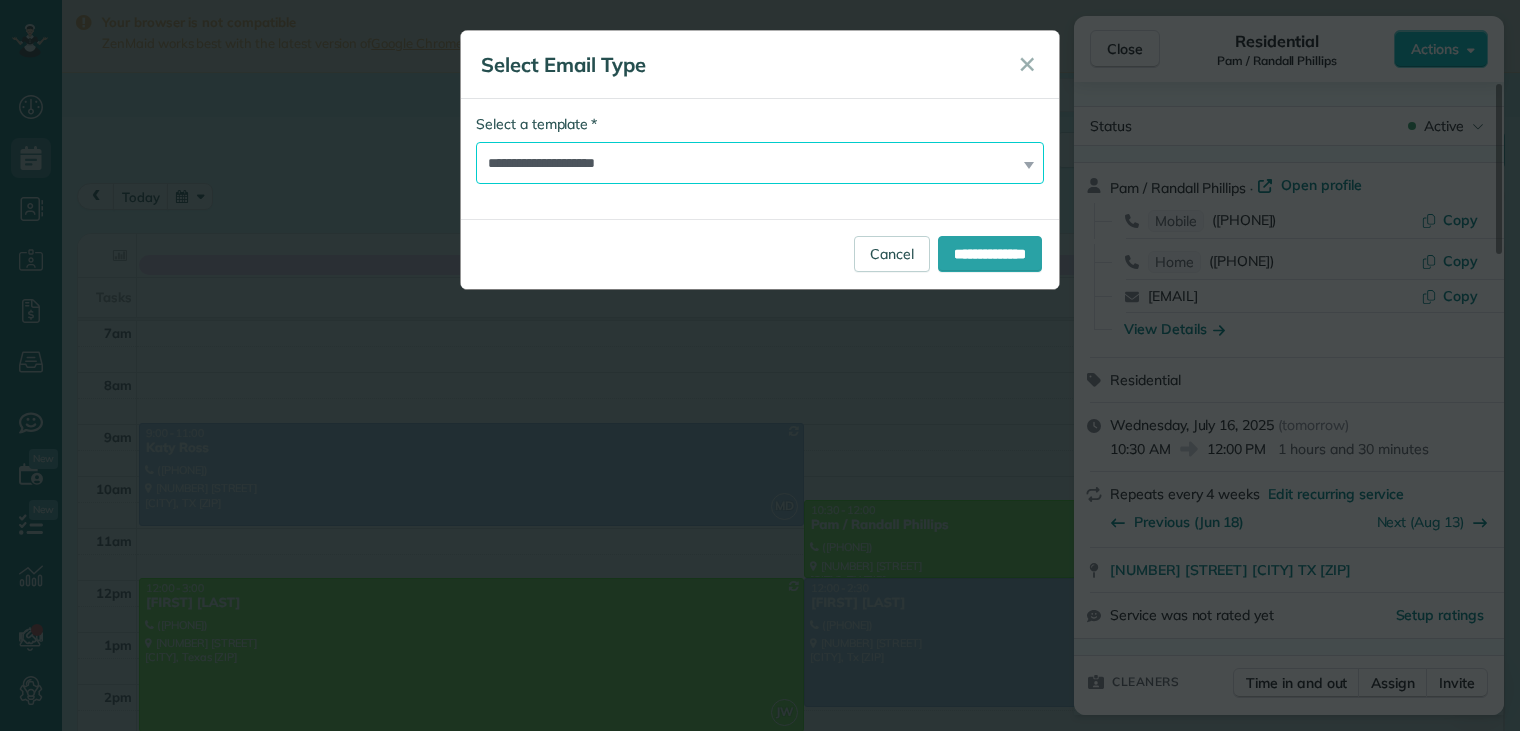 click on "**********" at bounding box center [760, 163] 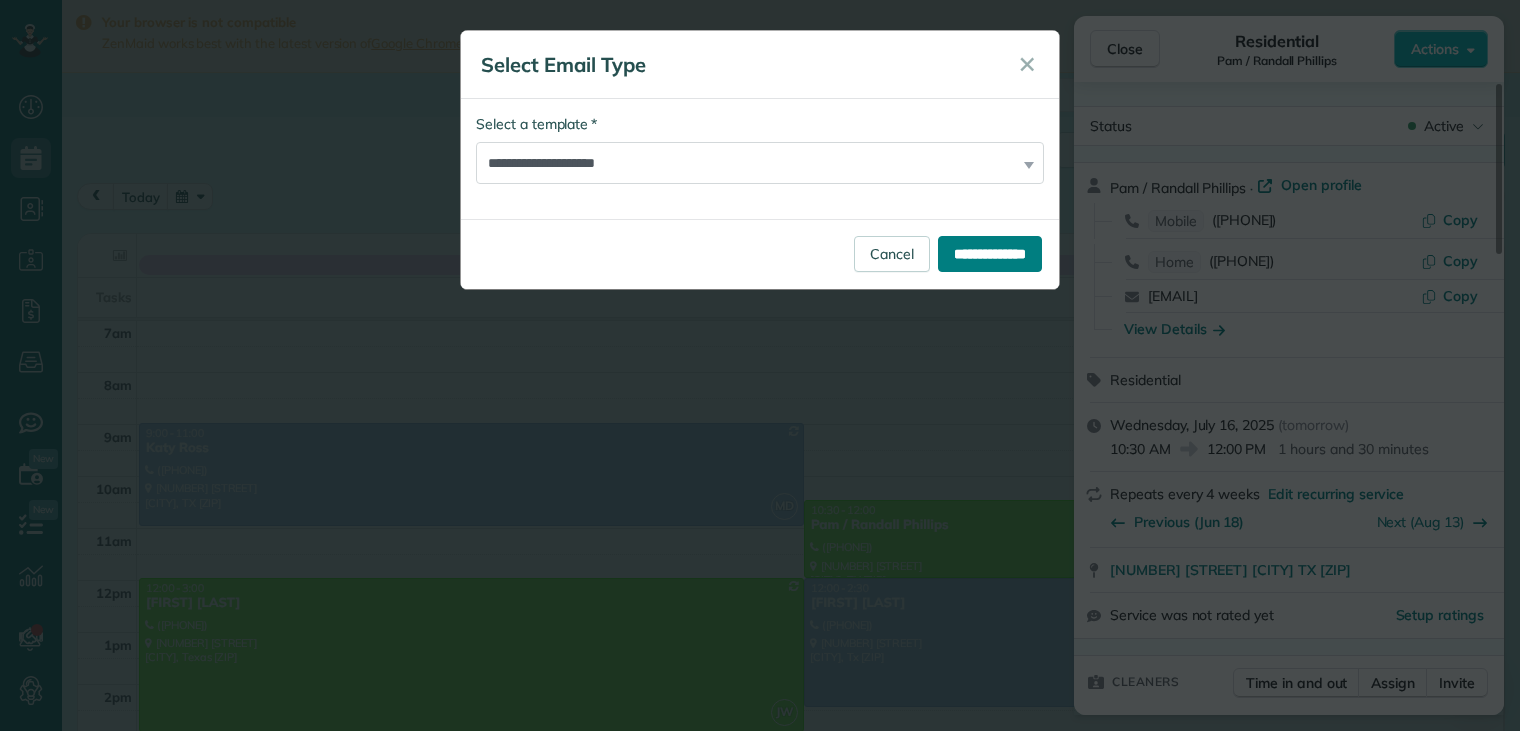 click on "**********" at bounding box center (990, 254) 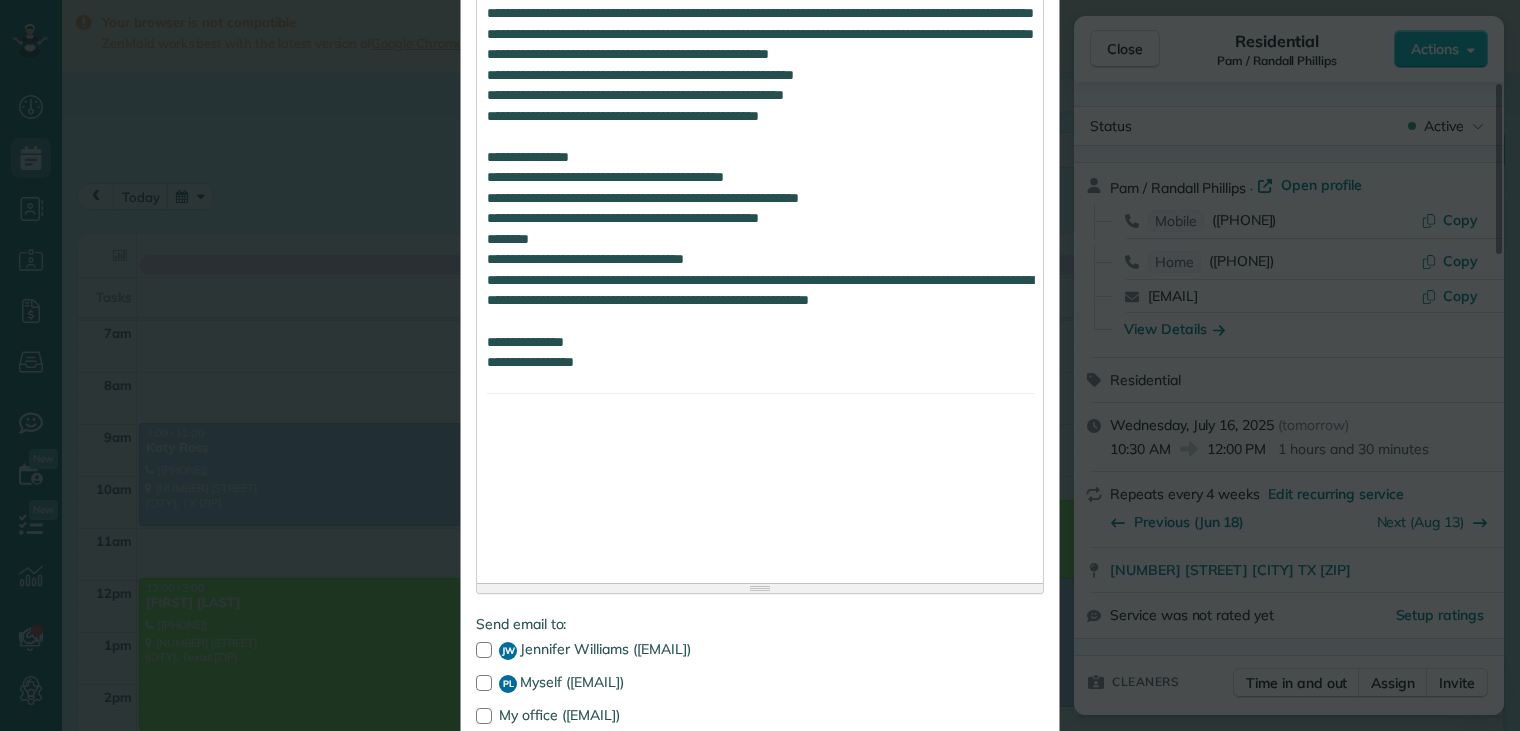 scroll, scrollTop: 1857, scrollLeft: 0, axis: vertical 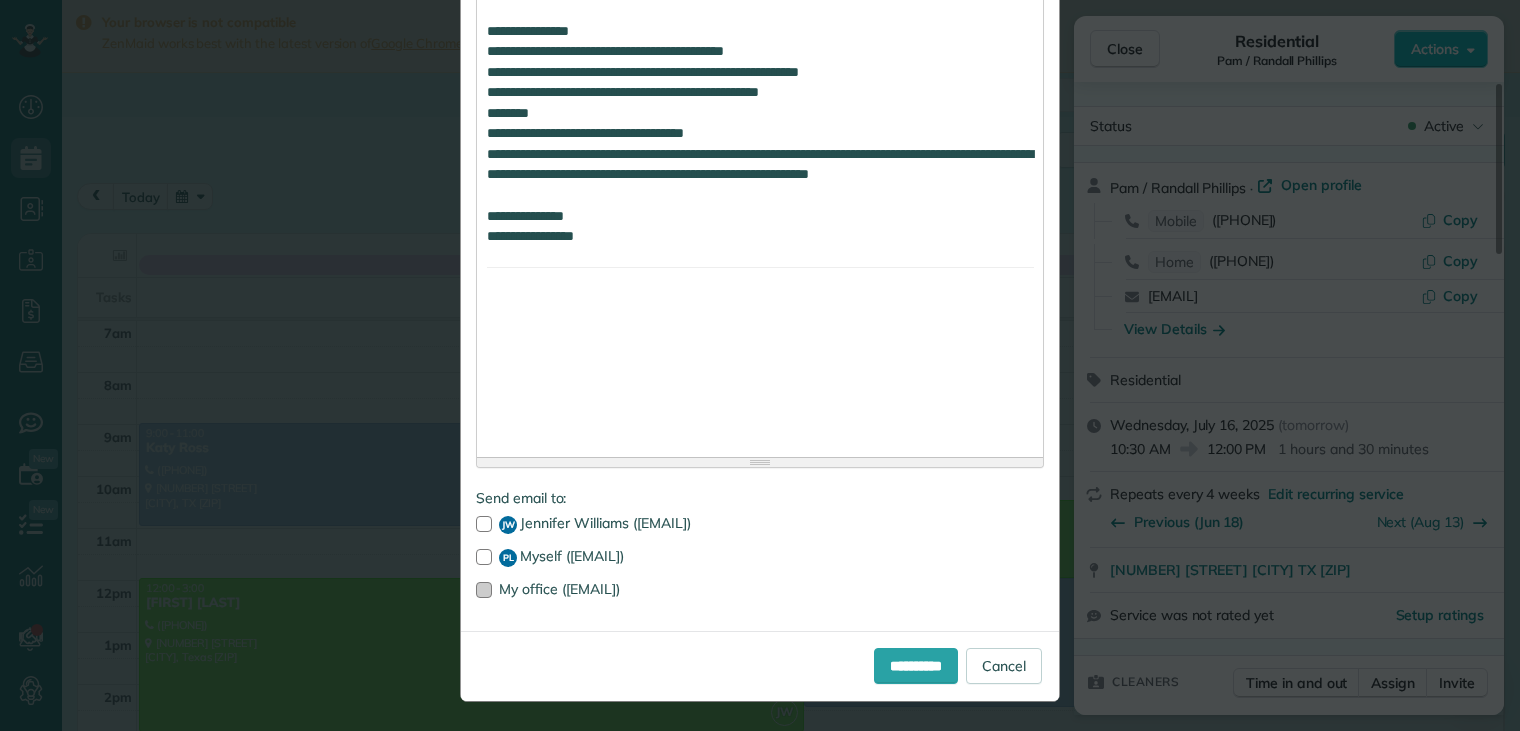 click at bounding box center (484, 590) 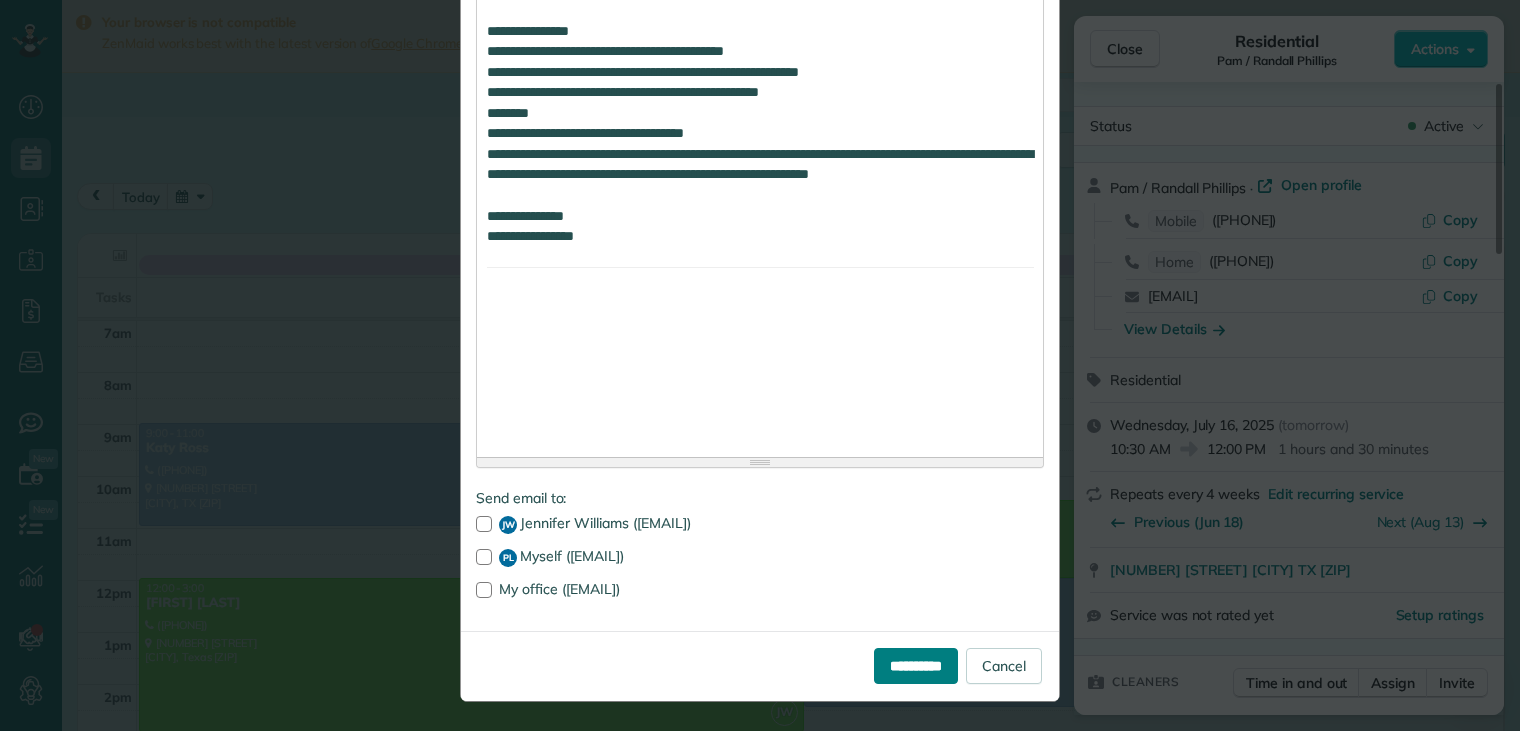click on "**********" at bounding box center [916, 666] 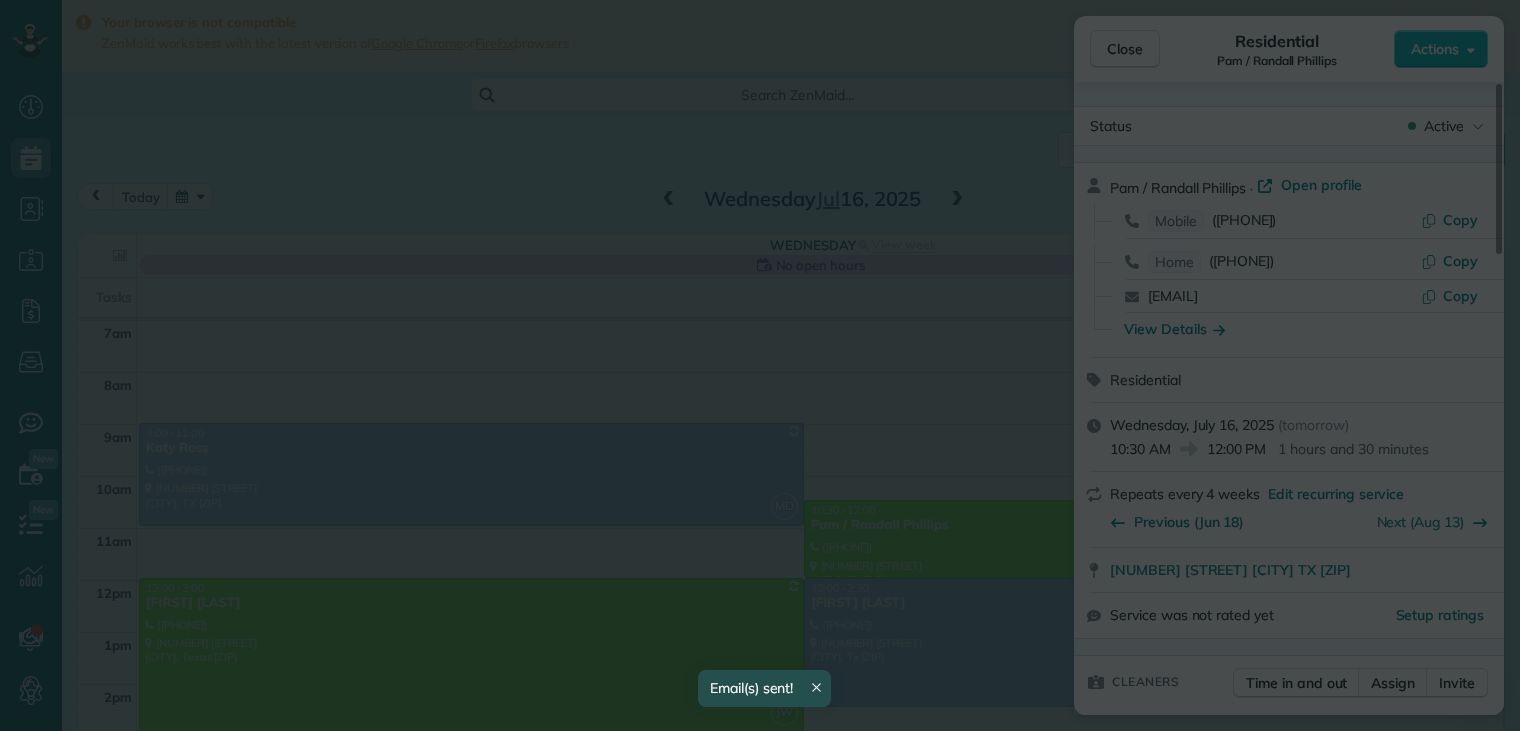 scroll, scrollTop: 0, scrollLeft: 0, axis: both 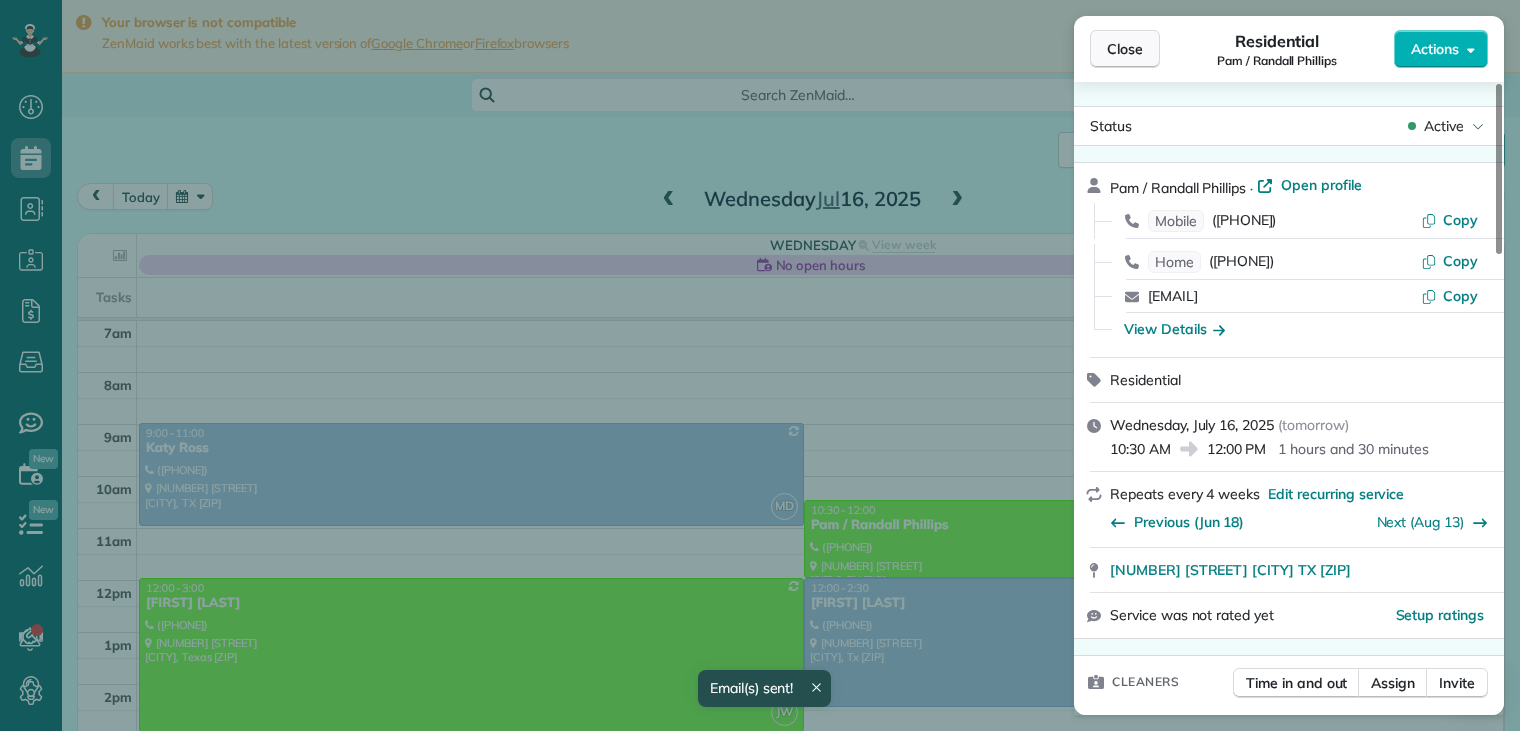 click on "Close" at bounding box center [1125, 49] 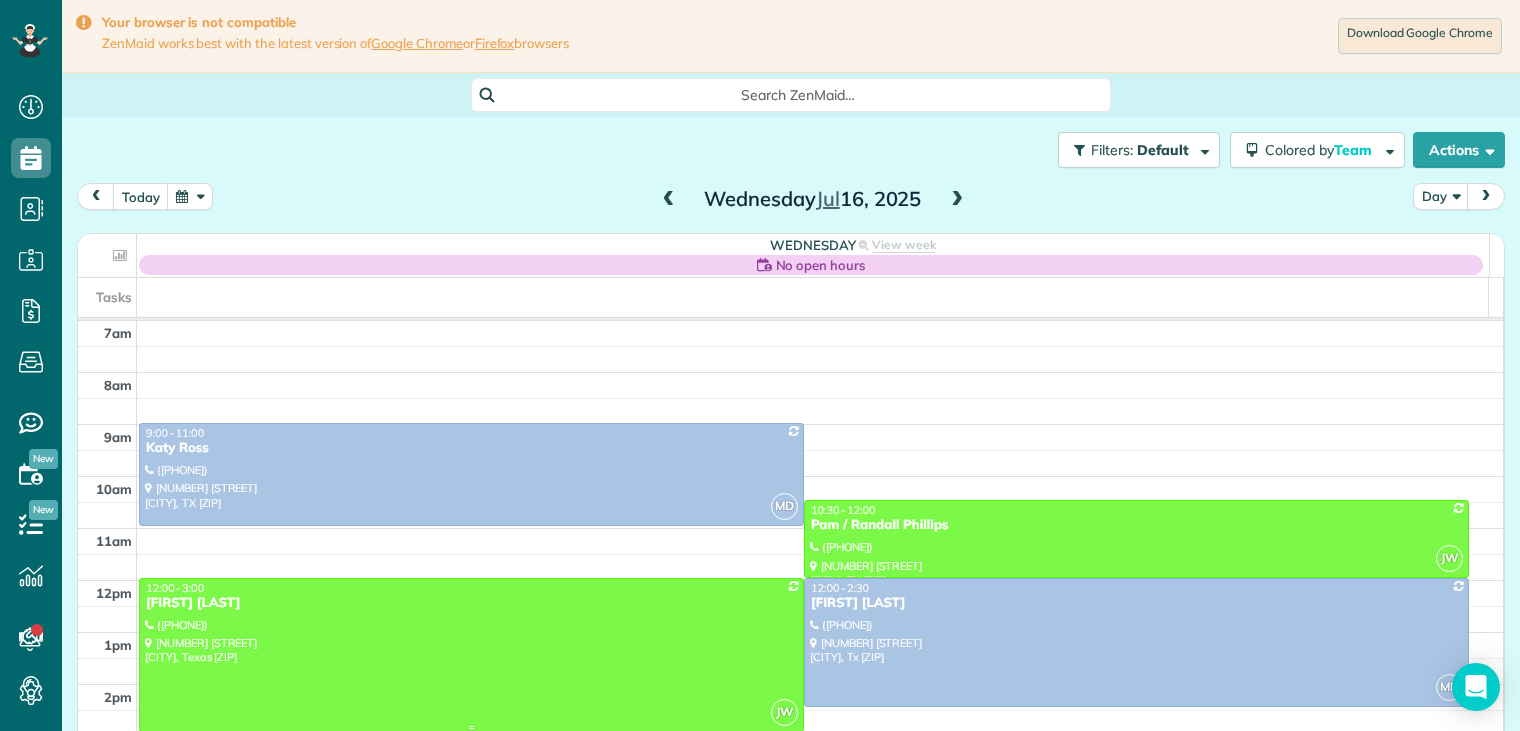 click on "[FIRST] [LAST]" at bounding box center (471, 603) 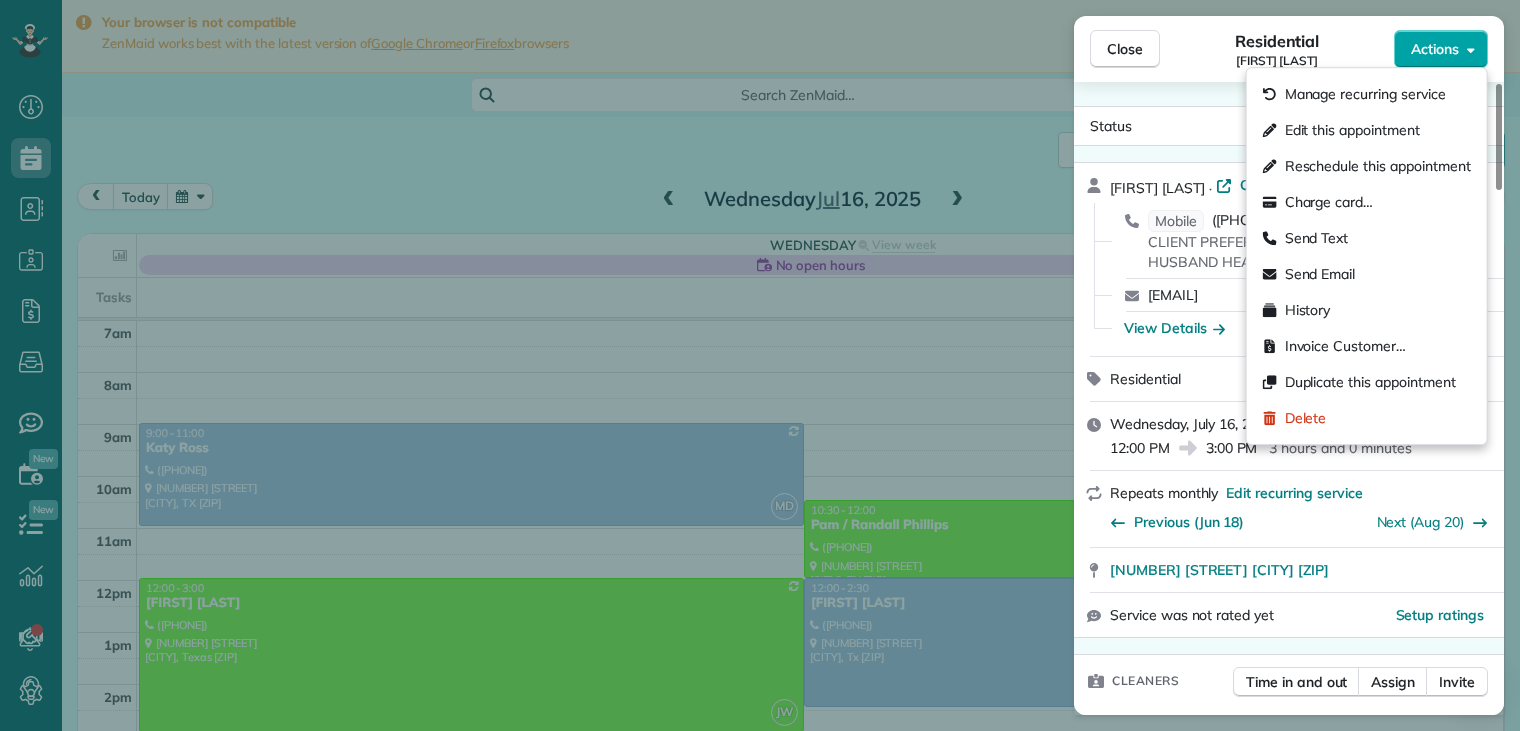 click on "Actions" at bounding box center (1435, 49) 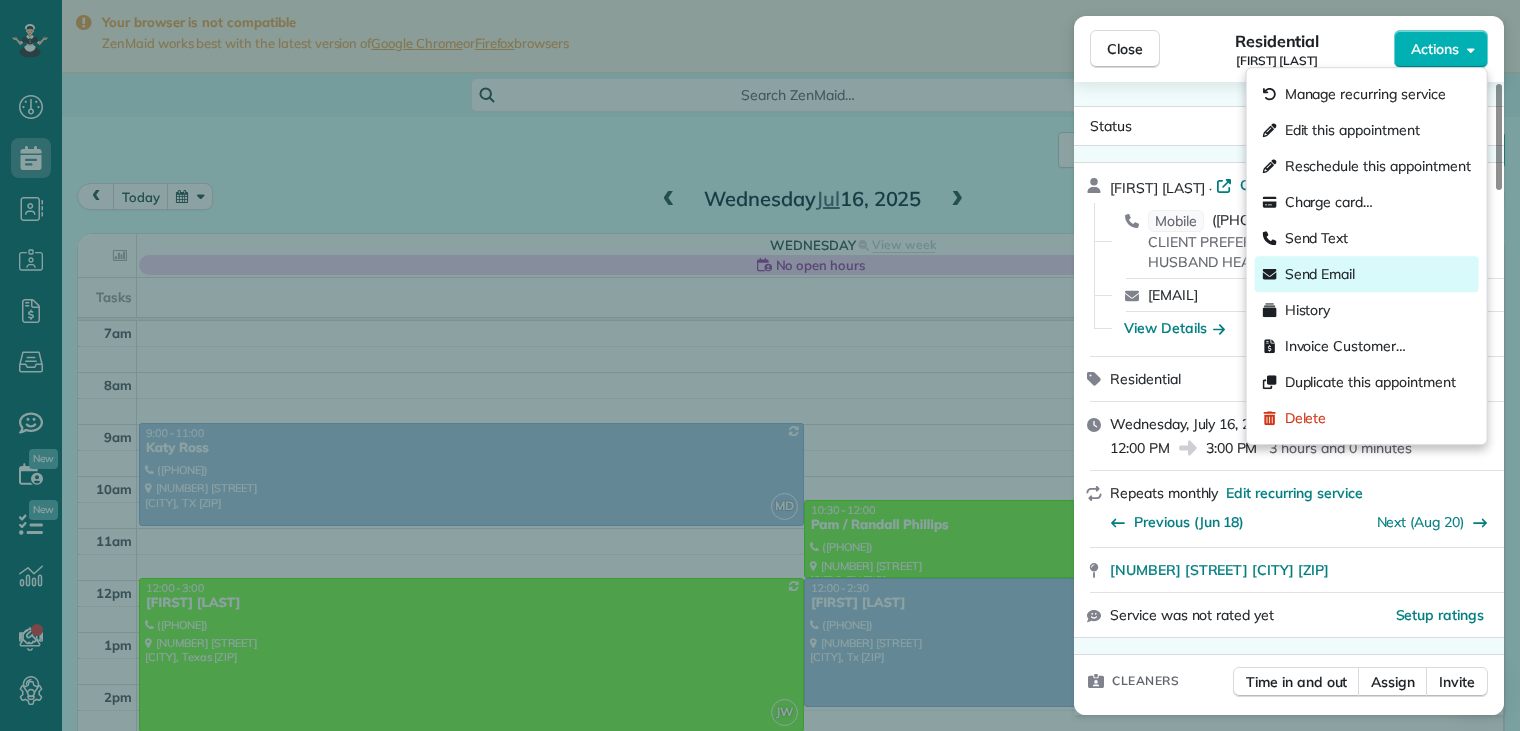 click on "Send Email" at bounding box center [1320, 274] 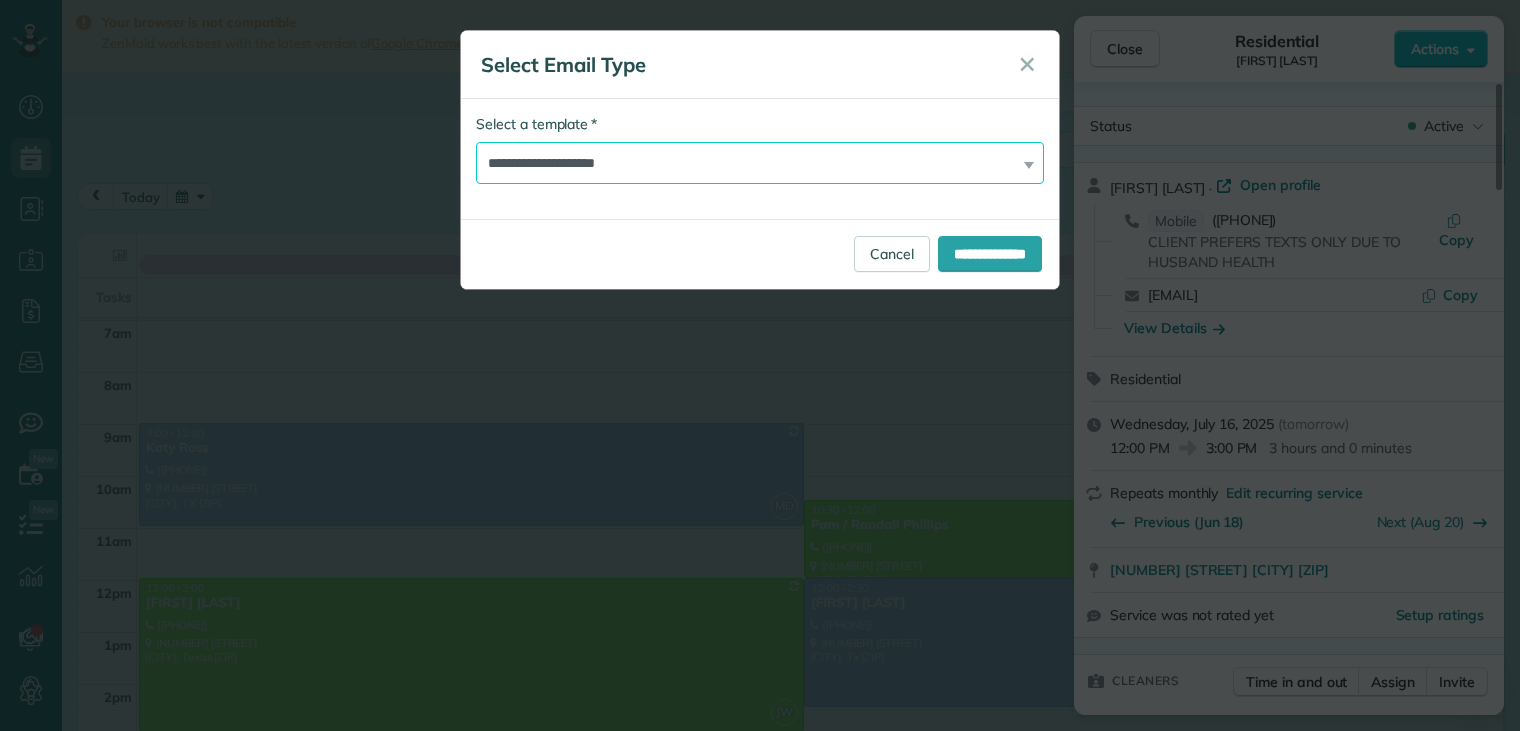 click on "**********" at bounding box center (760, 163) 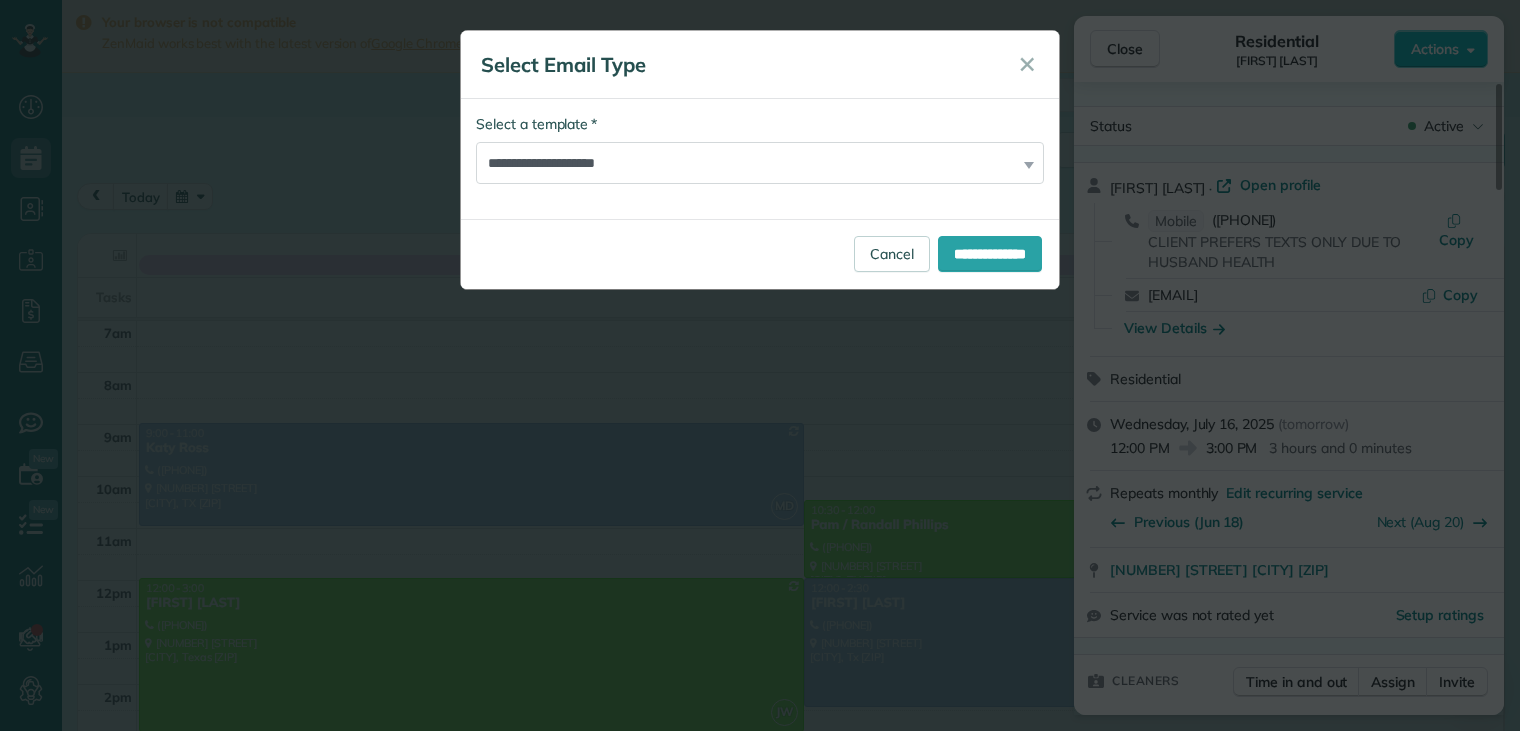 click on "**********" at bounding box center [760, 254] 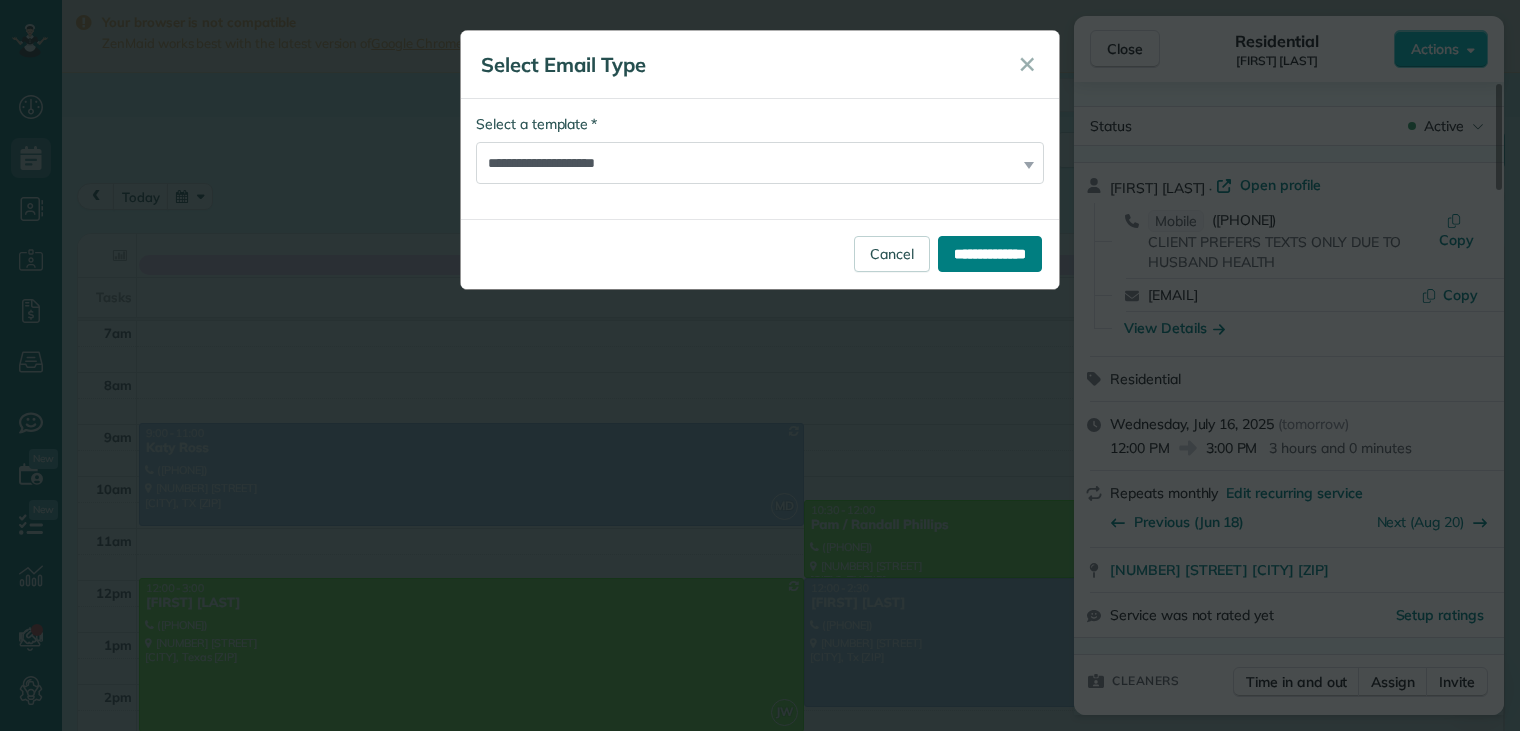 click on "**********" at bounding box center (990, 254) 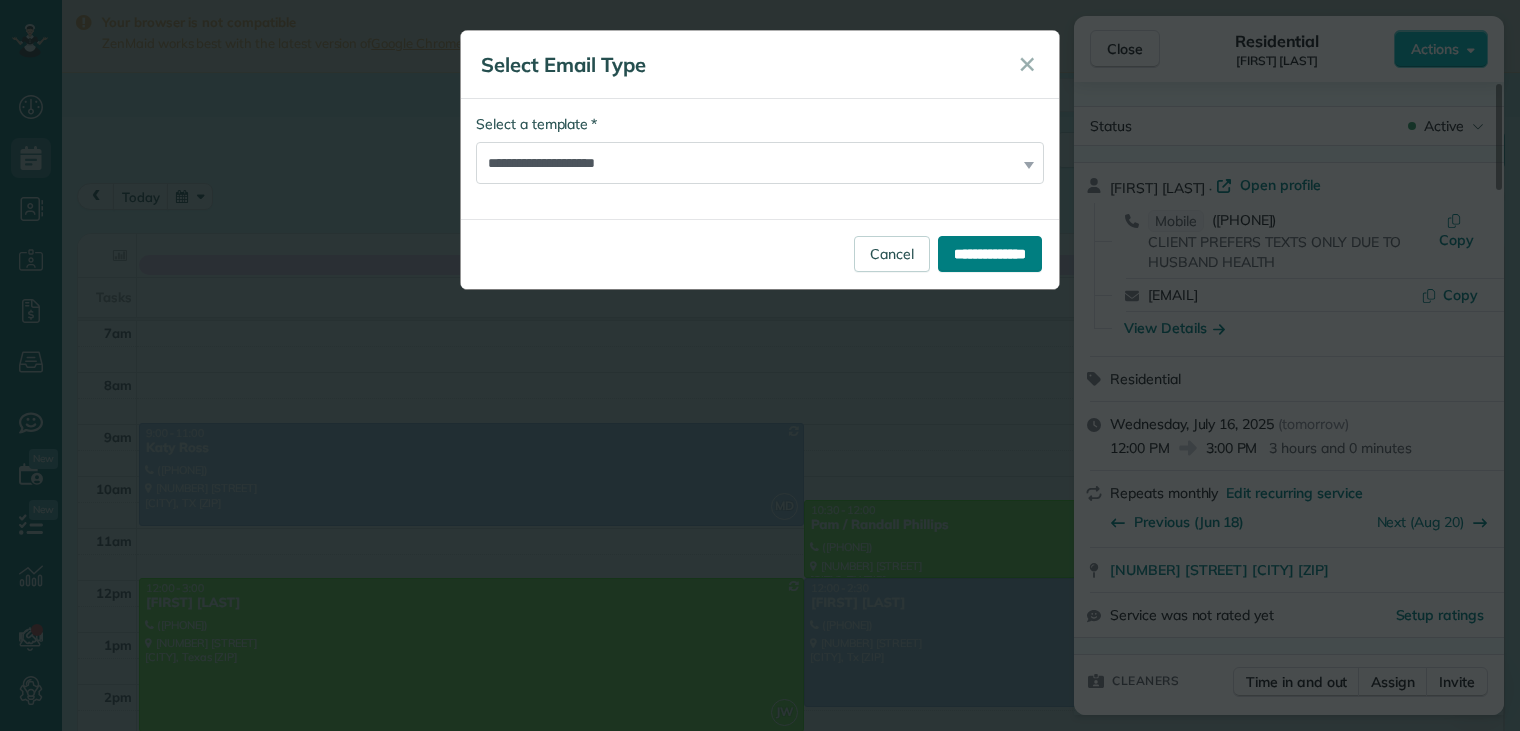 click on "**********" at bounding box center (760, 160) 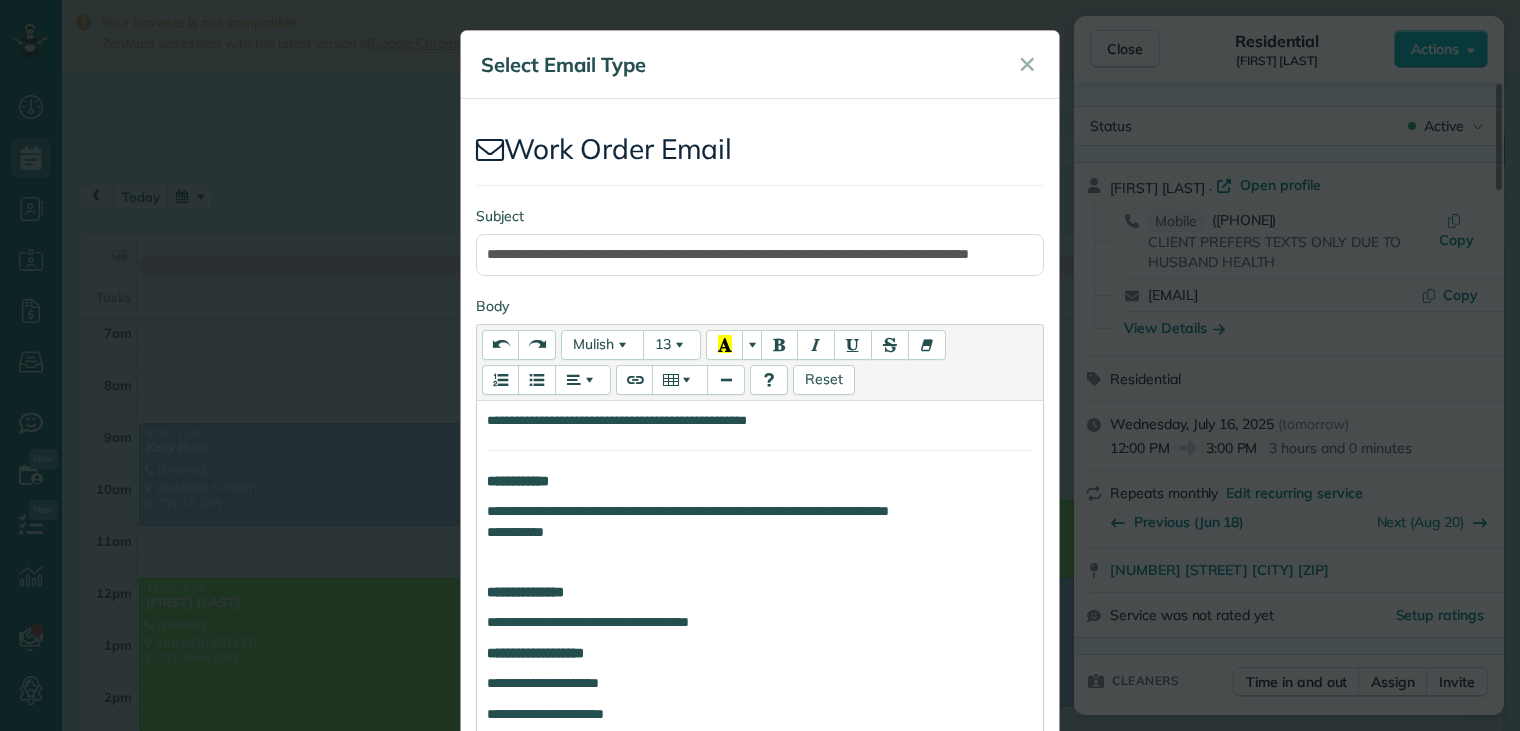 click on "**********" at bounding box center [760, 521] 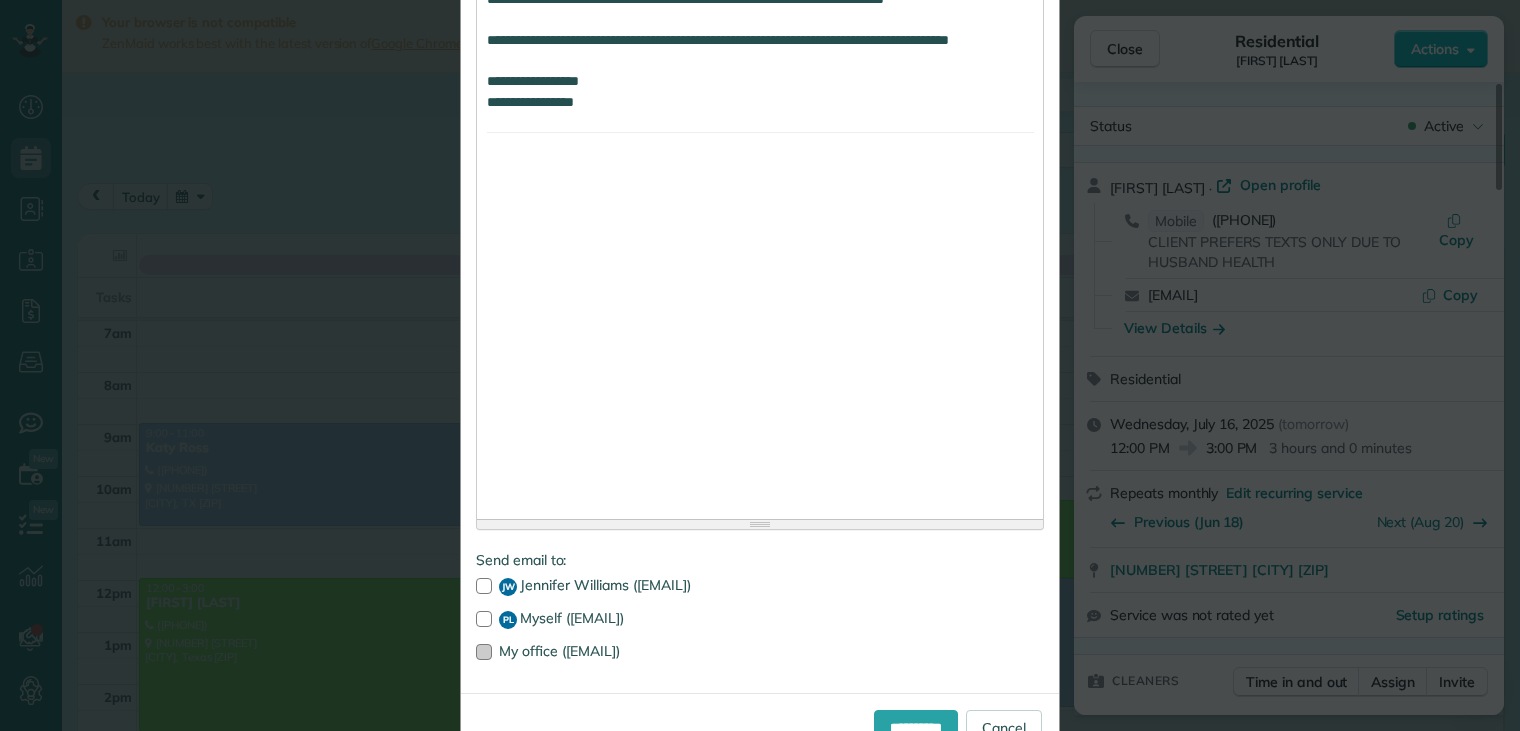 scroll, scrollTop: 3738, scrollLeft: 0, axis: vertical 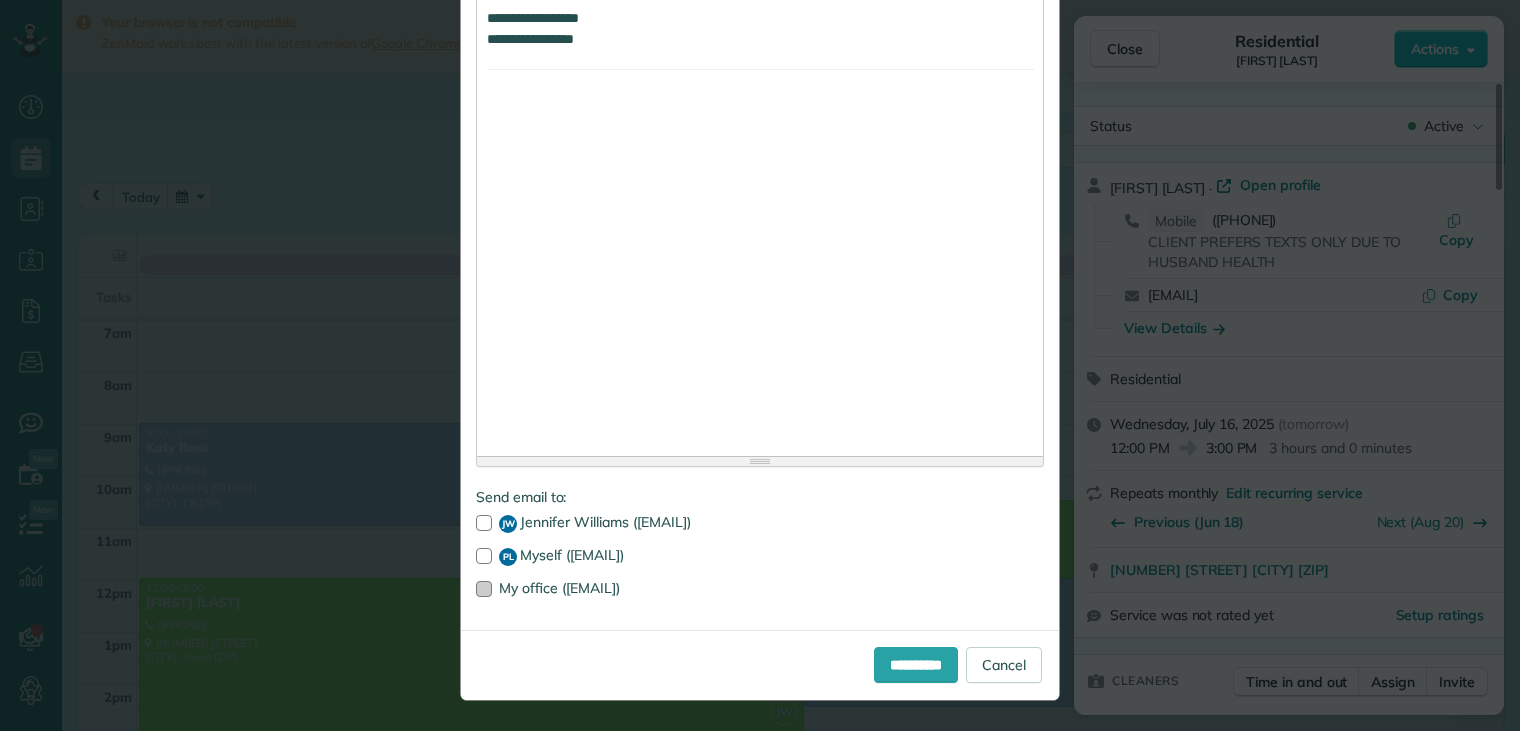 click at bounding box center [484, 589] 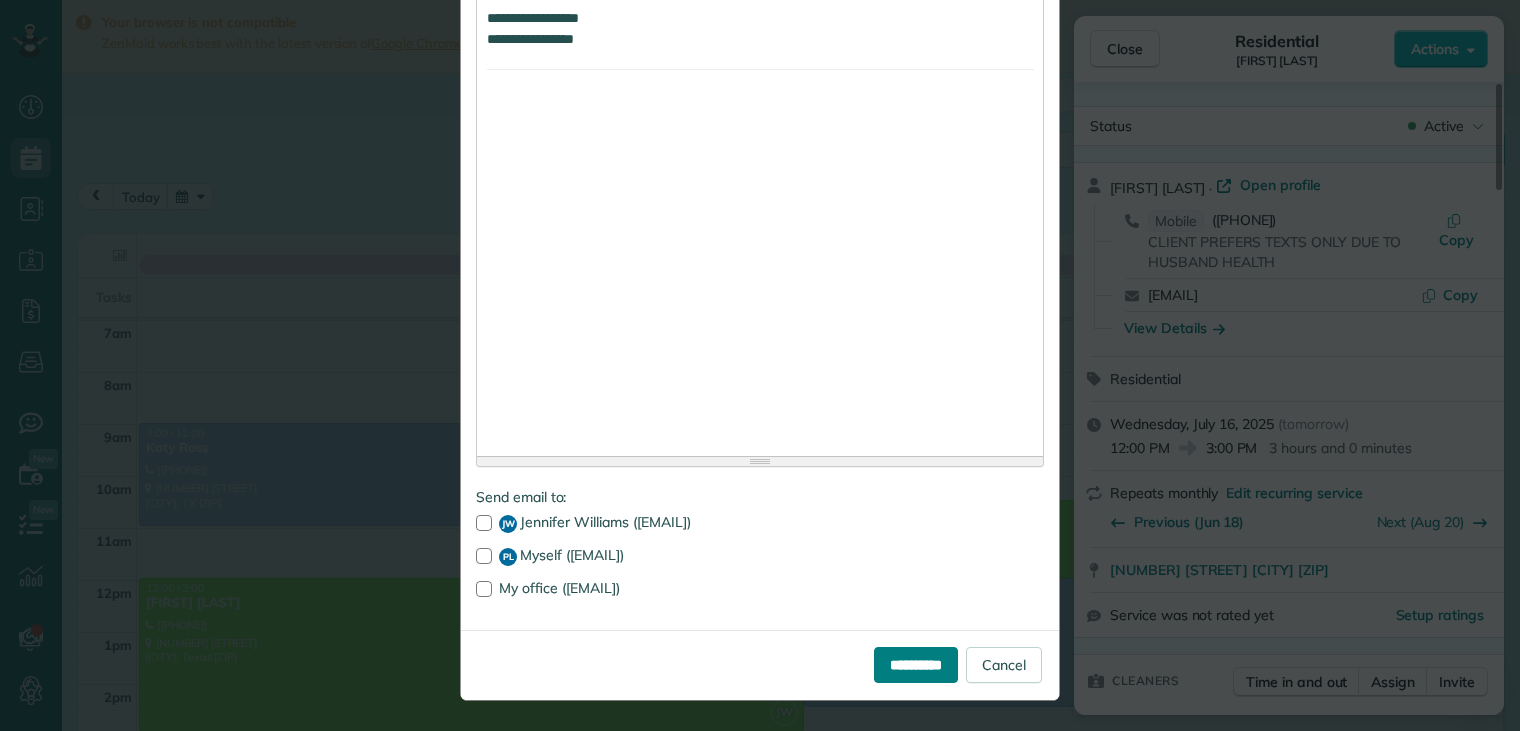 click on "**********" at bounding box center [916, 665] 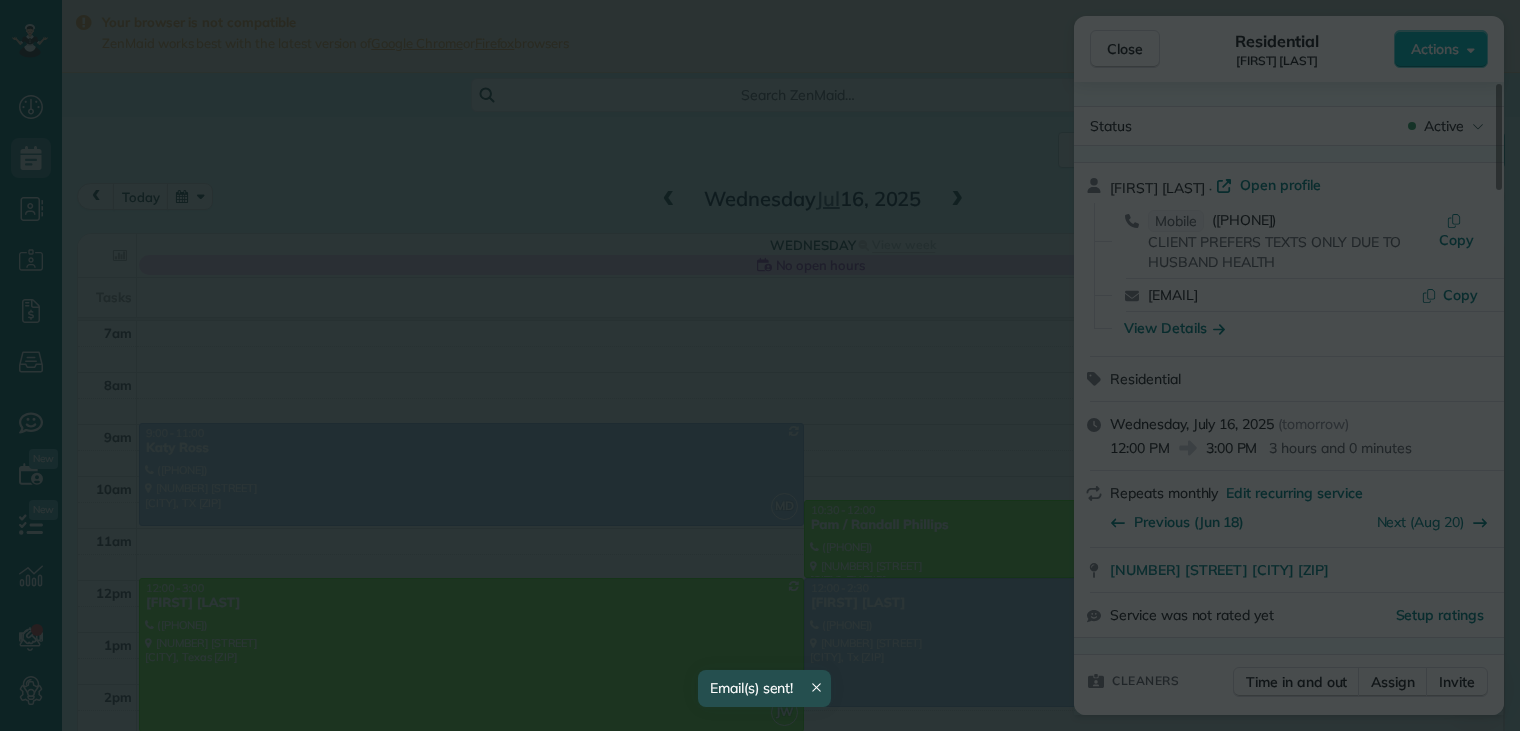 scroll, scrollTop: 0, scrollLeft: 0, axis: both 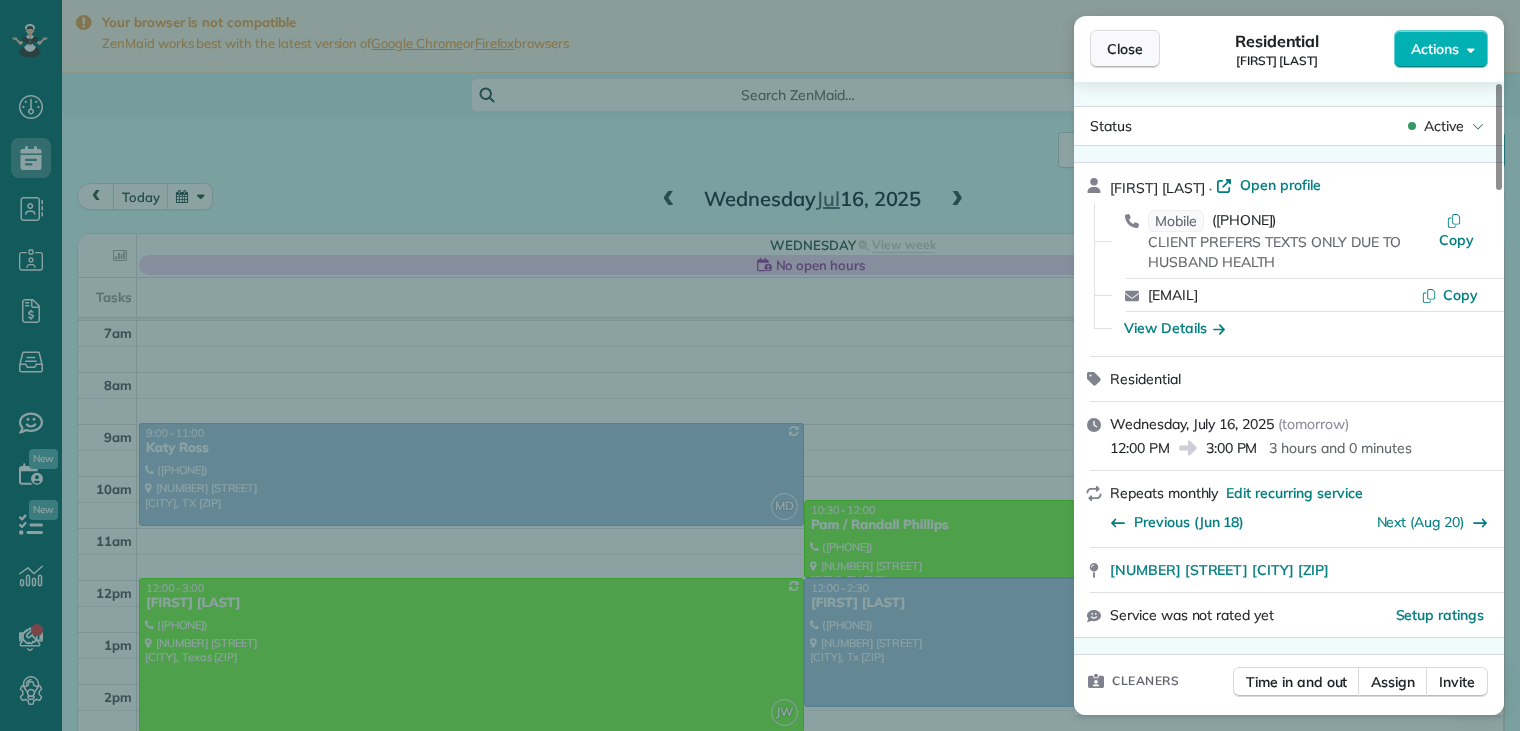 click on "Close" at bounding box center (1125, 49) 